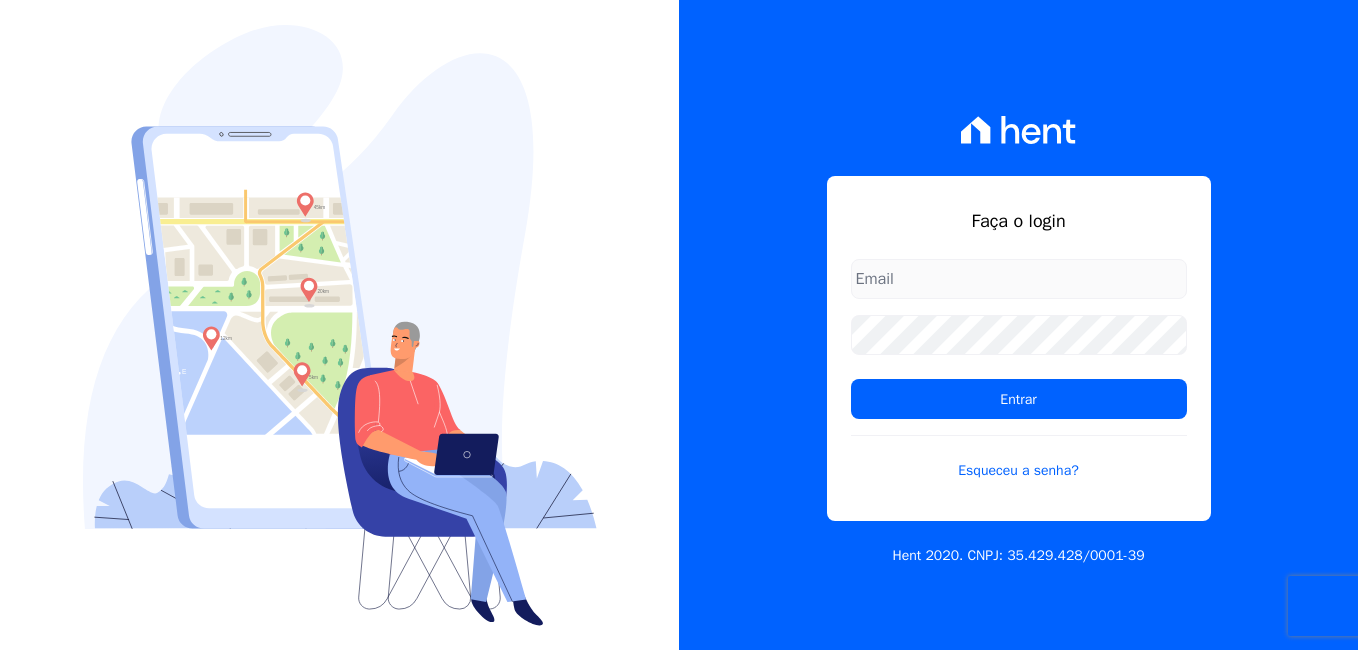 scroll, scrollTop: 0, scrollLeft: 0, axis: both 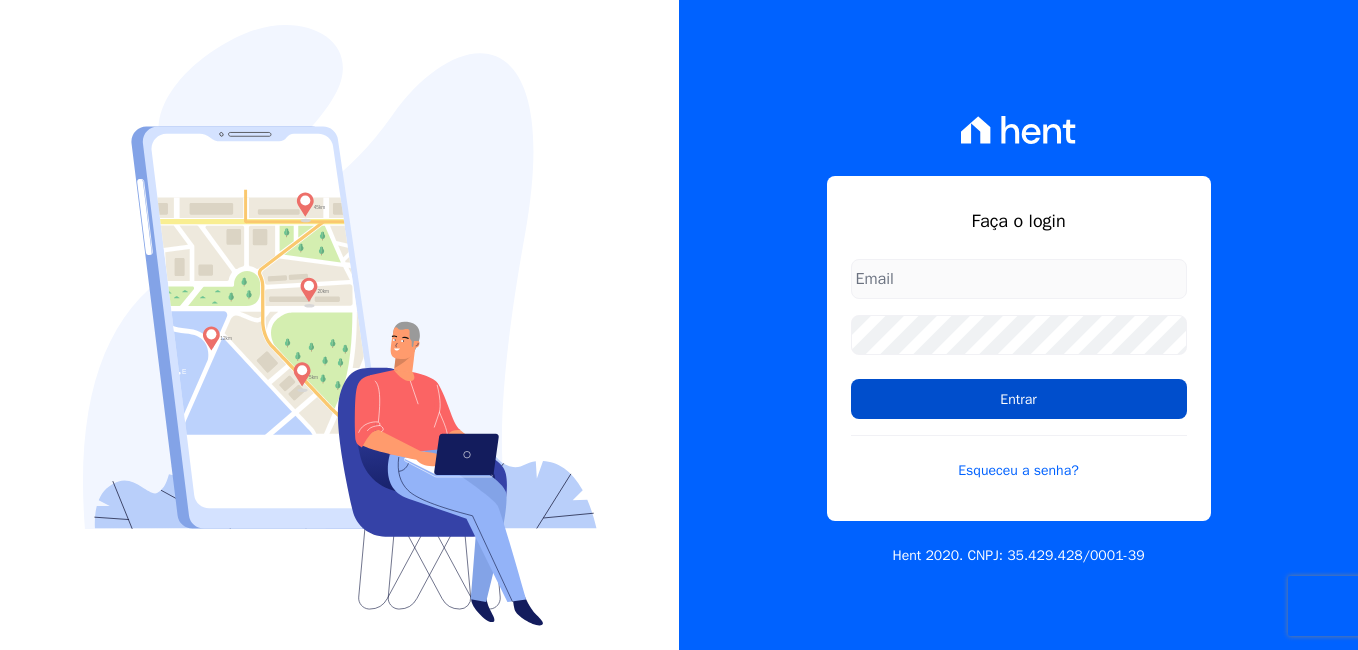type on "[EMAIL]" 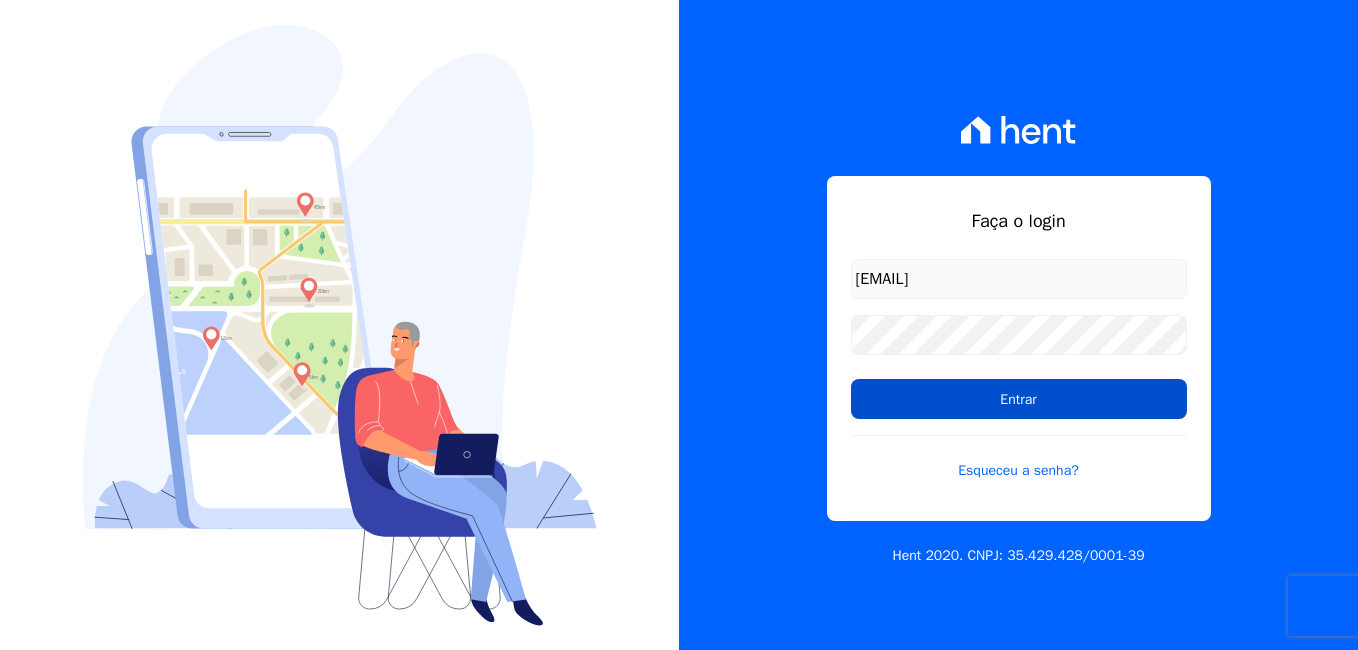 click on "Entrar" at bounding box center (1019, 399) 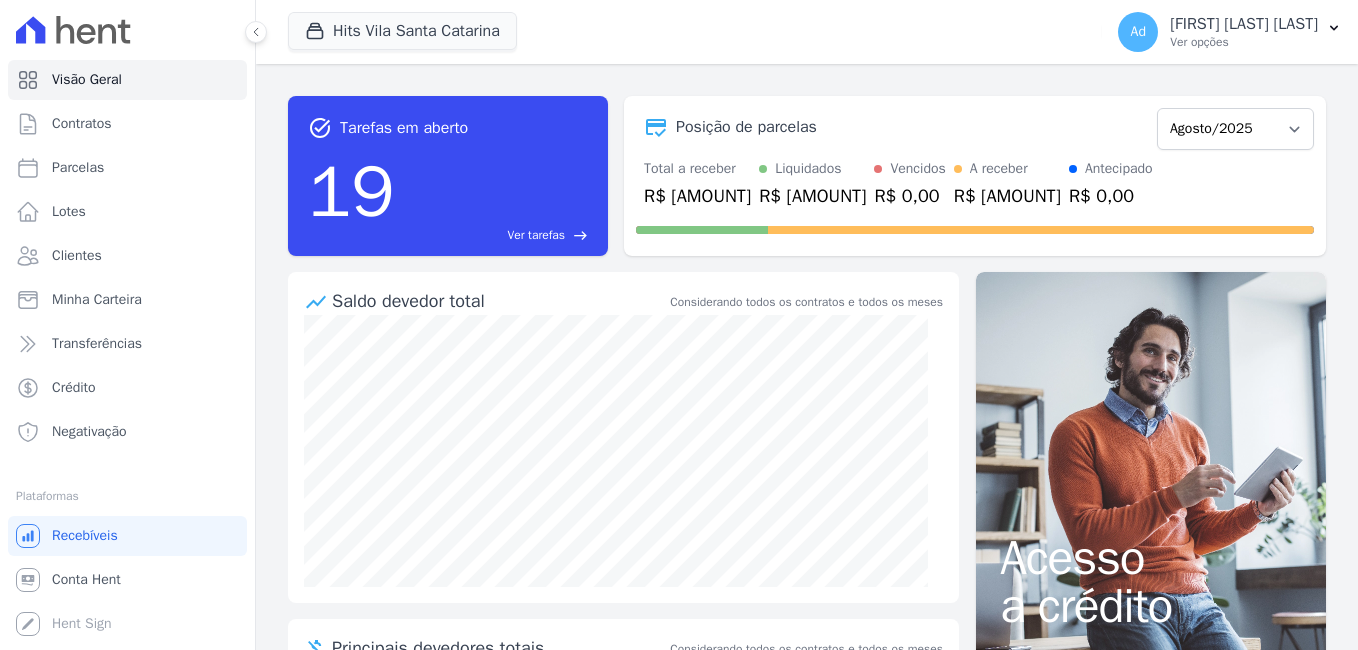 scroll, scrollTop: 0, scrollLeft: 0, axis: both 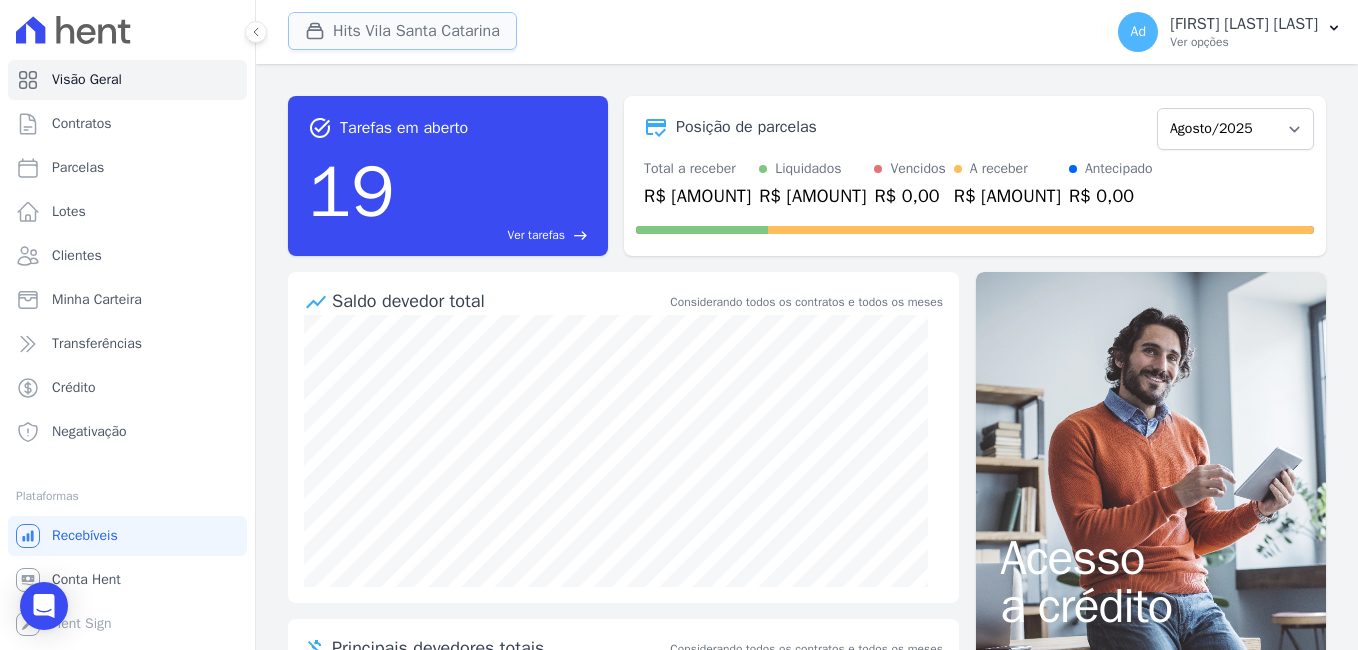 click on "Hits Vila Santa Catarina" at bounding box center (402, 31) 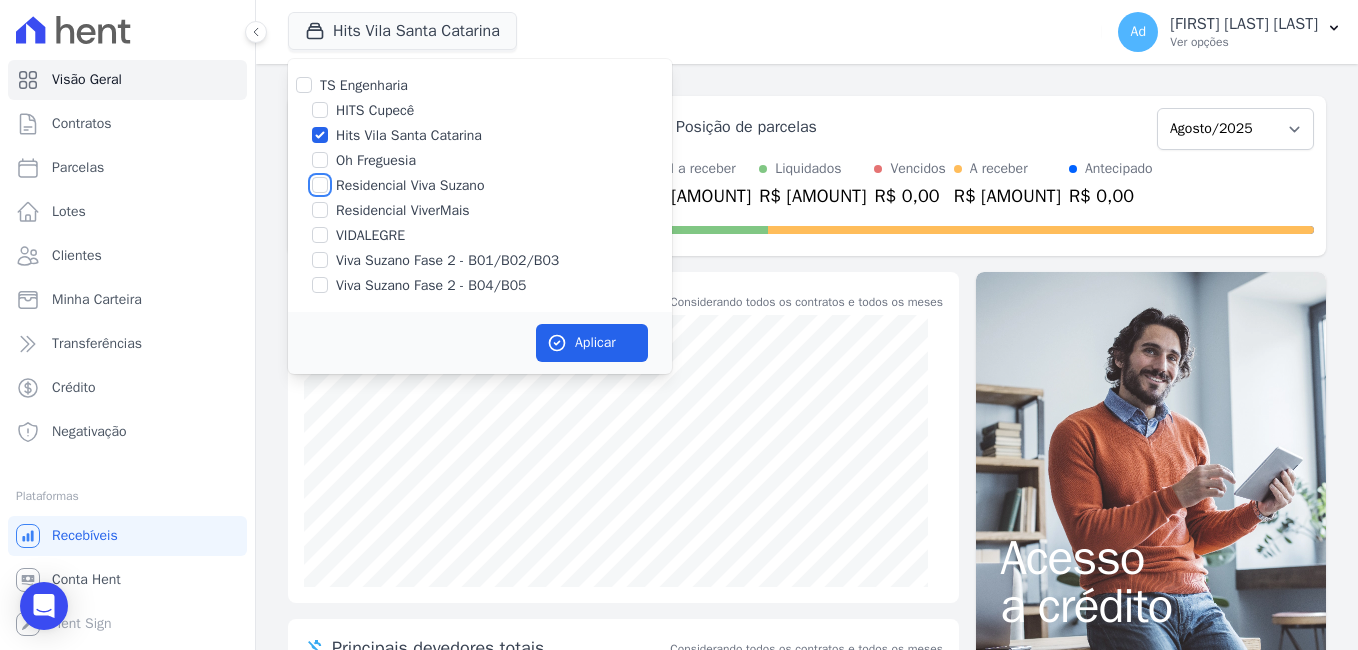 click on "Residencial Viva Suzano" at bounding box center (320, 185) 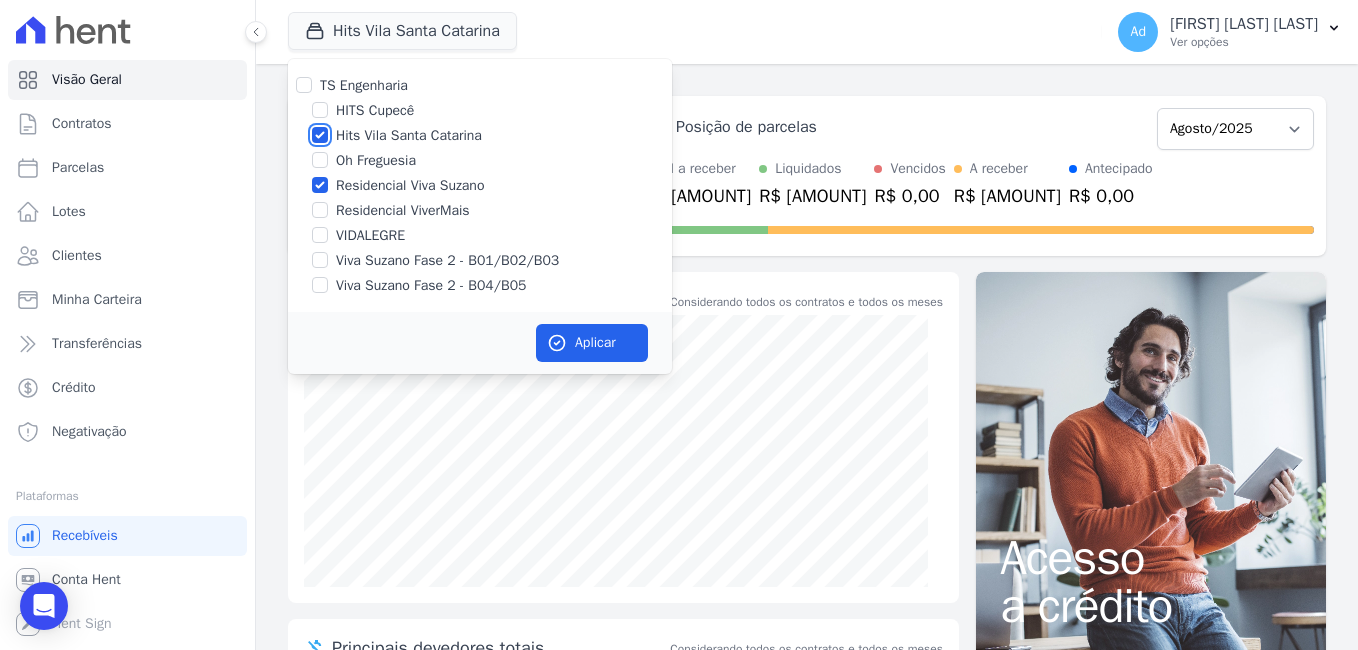 click on "Hits Vila Santa Catarina" at bounding box center [320, 135] 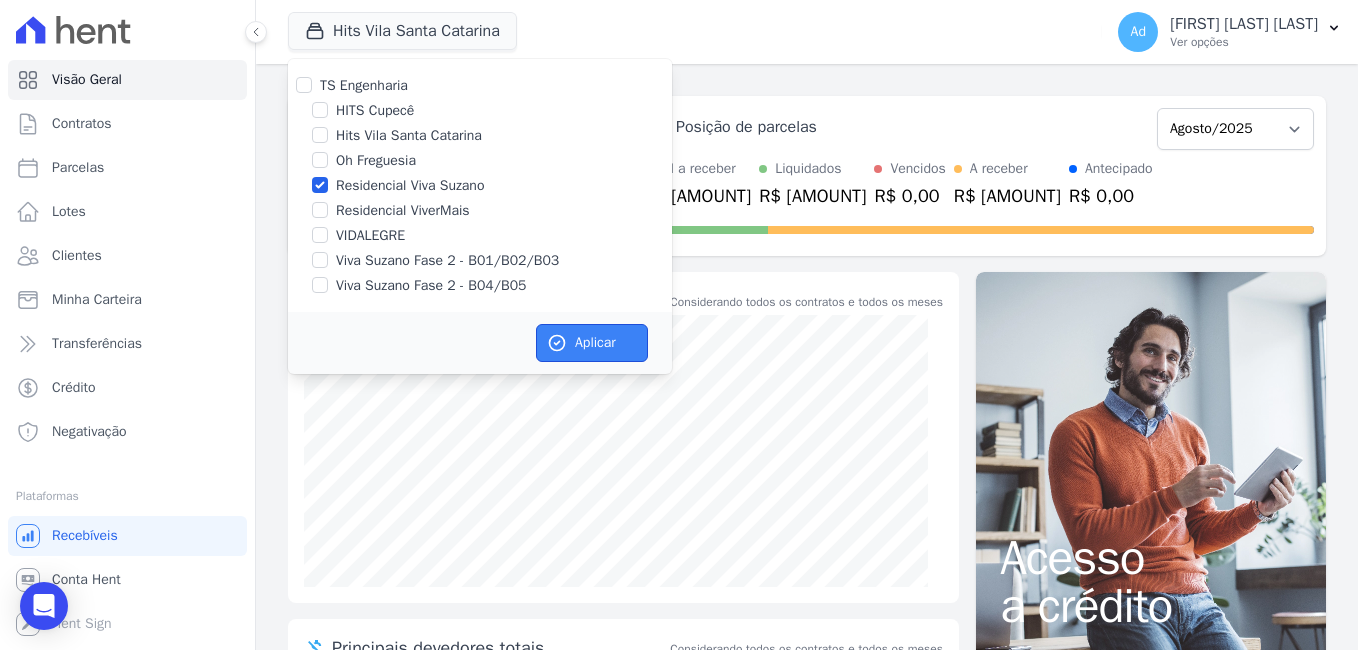 click on "Aplicar" at bounding box center [592, 343] 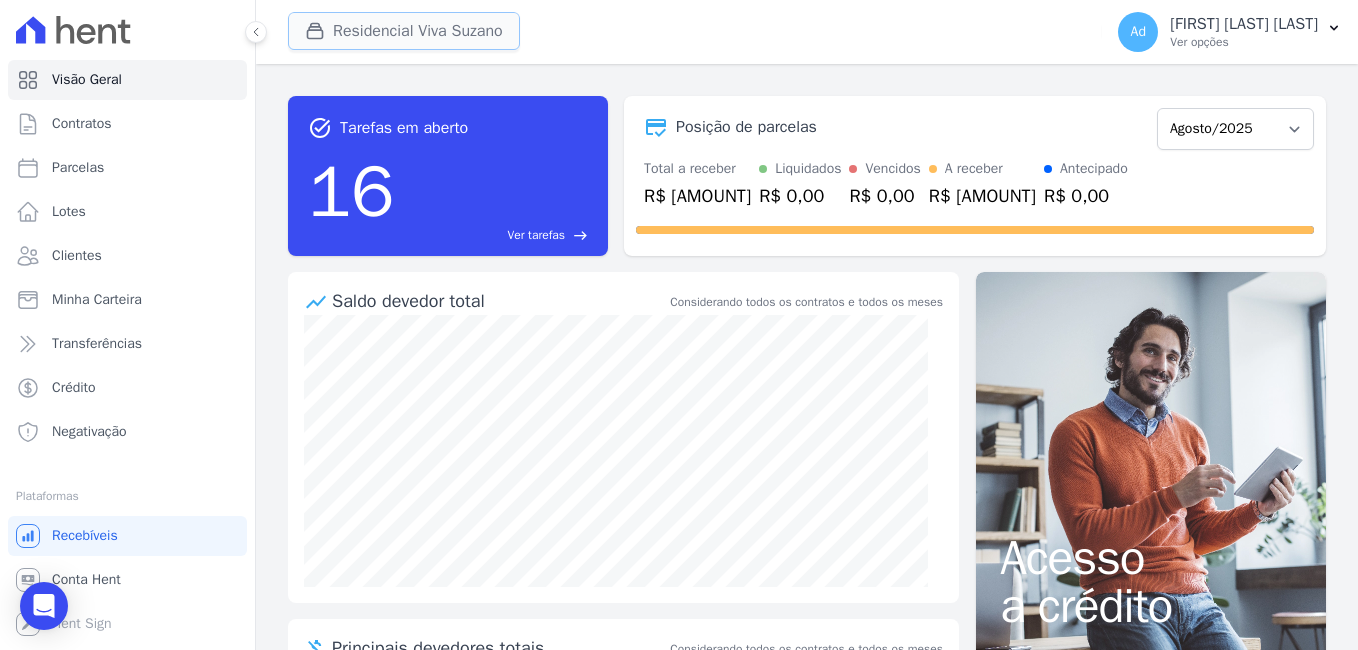 click on "Residencial Viva Suzano" at bounding box center [404, 31] 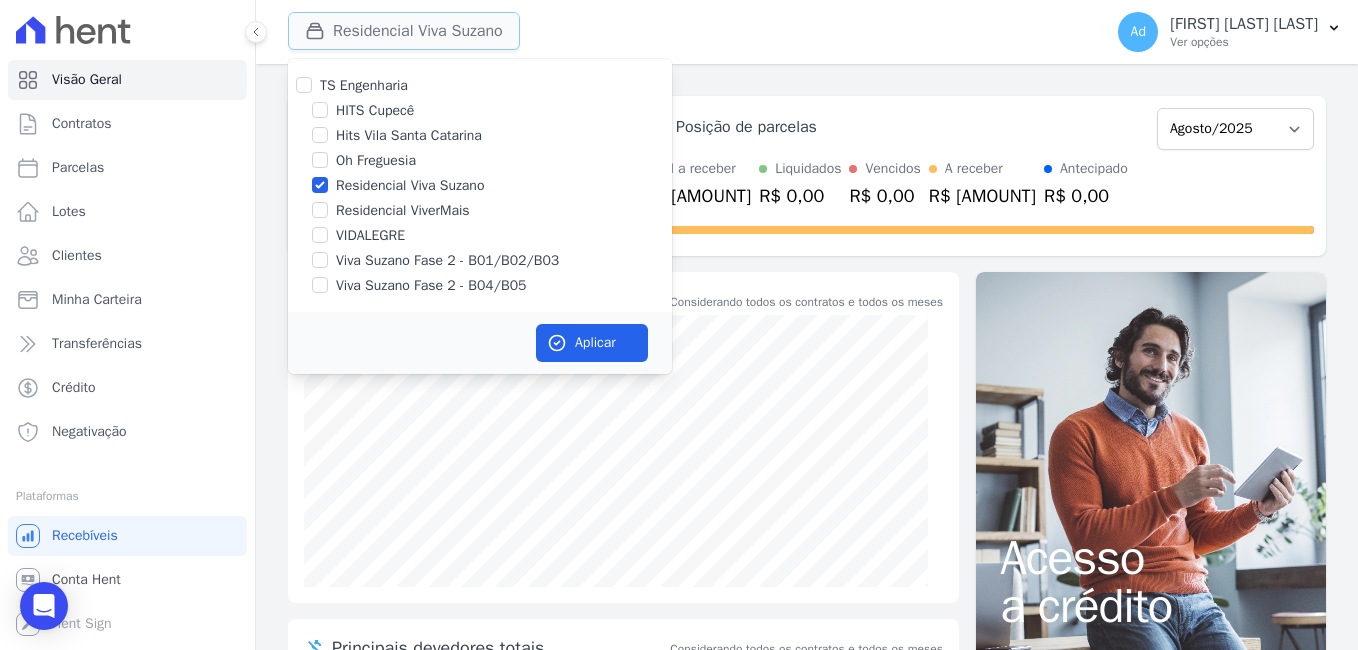 click on "Residencial Viva Suzano" at bounding box center (404, 31) 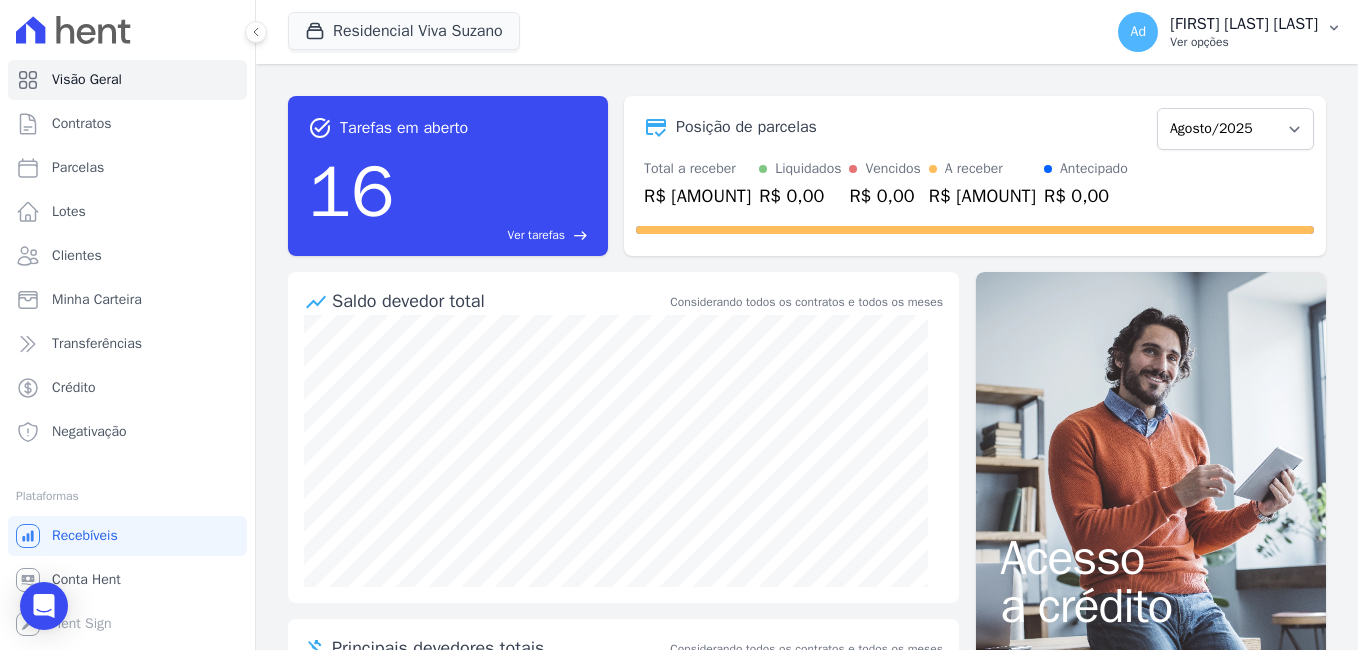 click 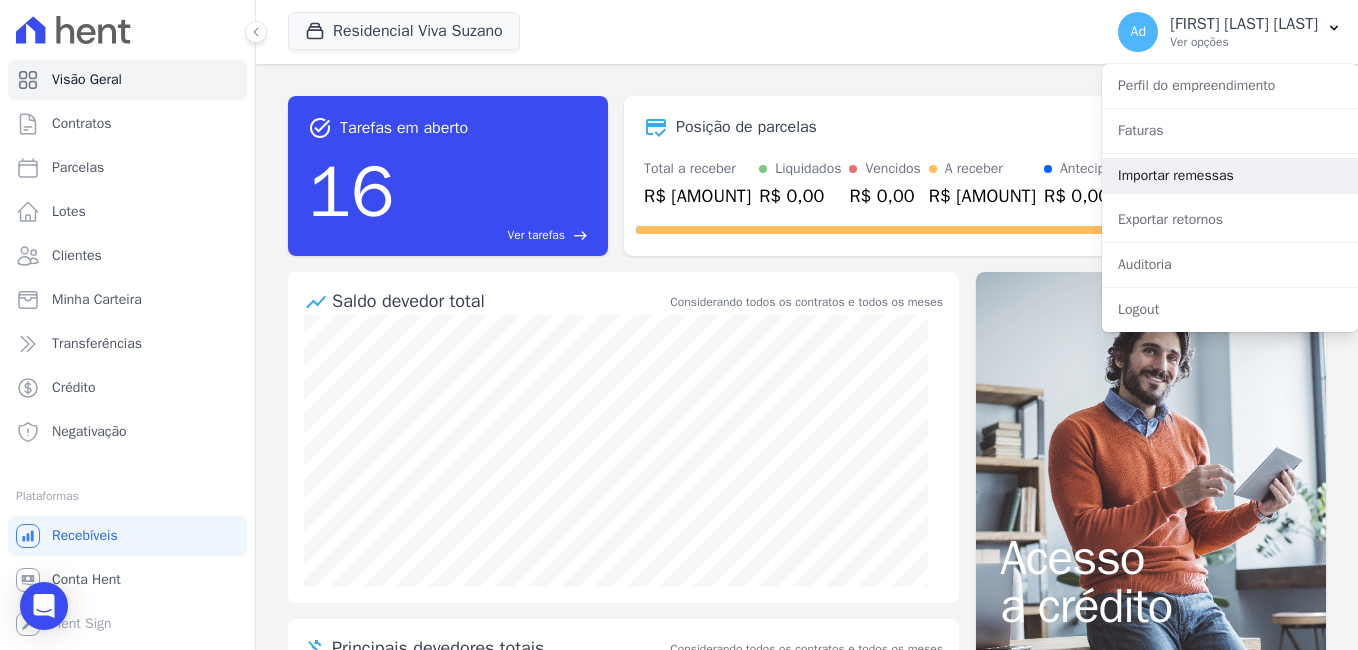 click on "Importar remessas" at bounding box center (1230, 176) 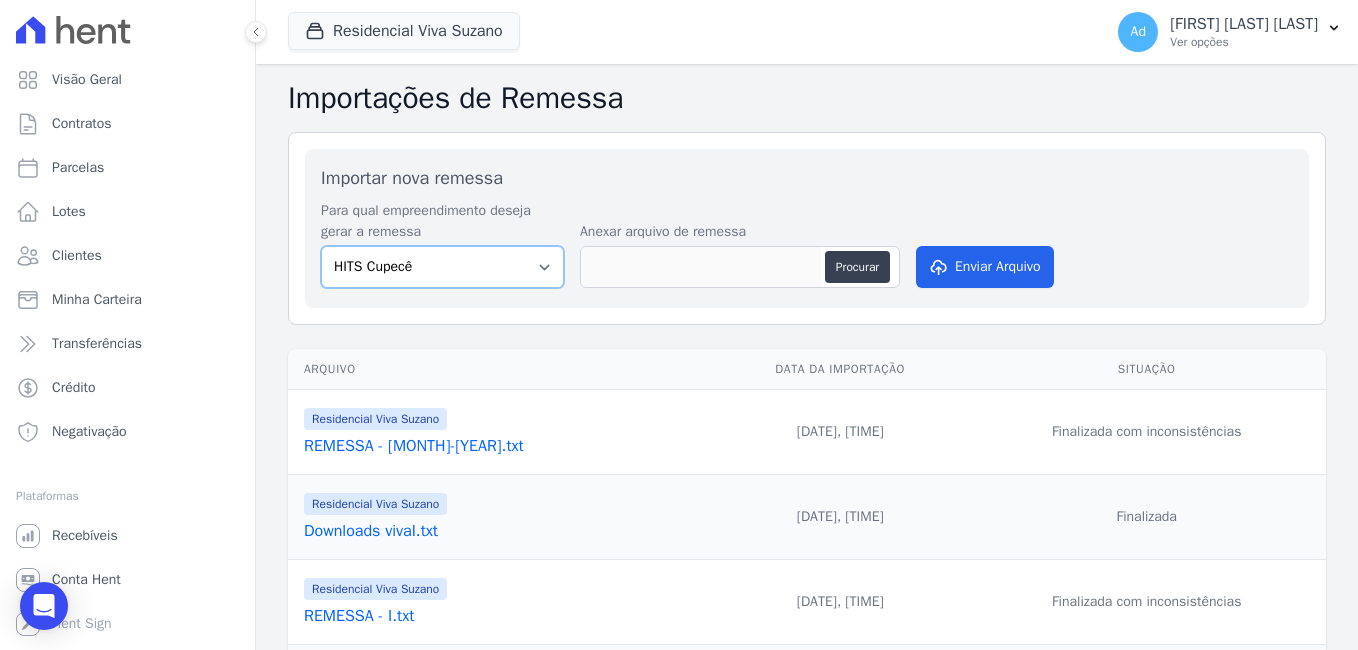 click on "HITS Cupecê
Hits Vila Santa Catarina
Oh Freguesia
Residencial Viva Suzano
Residencial ViverMais
VIDALEGRE
Viva Suzano Fase 2 - B01/B02/B03
Viva Suzano Fase 2 - B04/B05" at bounding box center (442, 267) 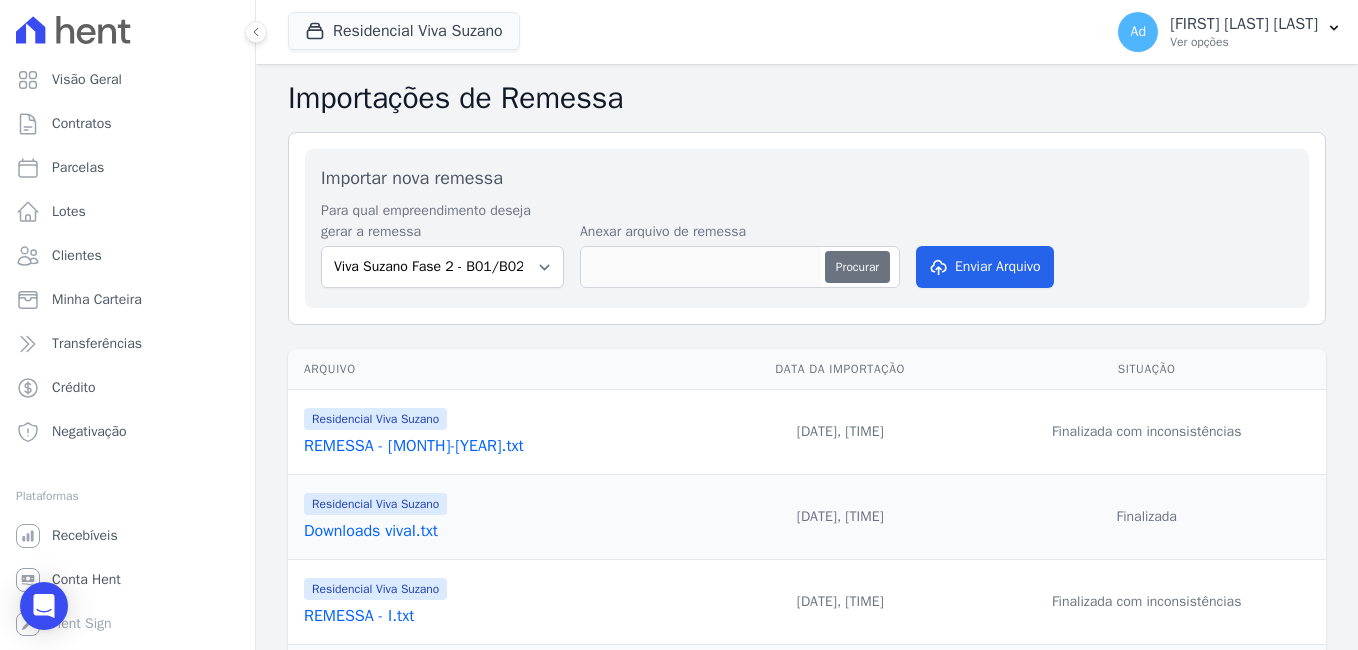 click on "Procurar" at bounding box center (857, 267) 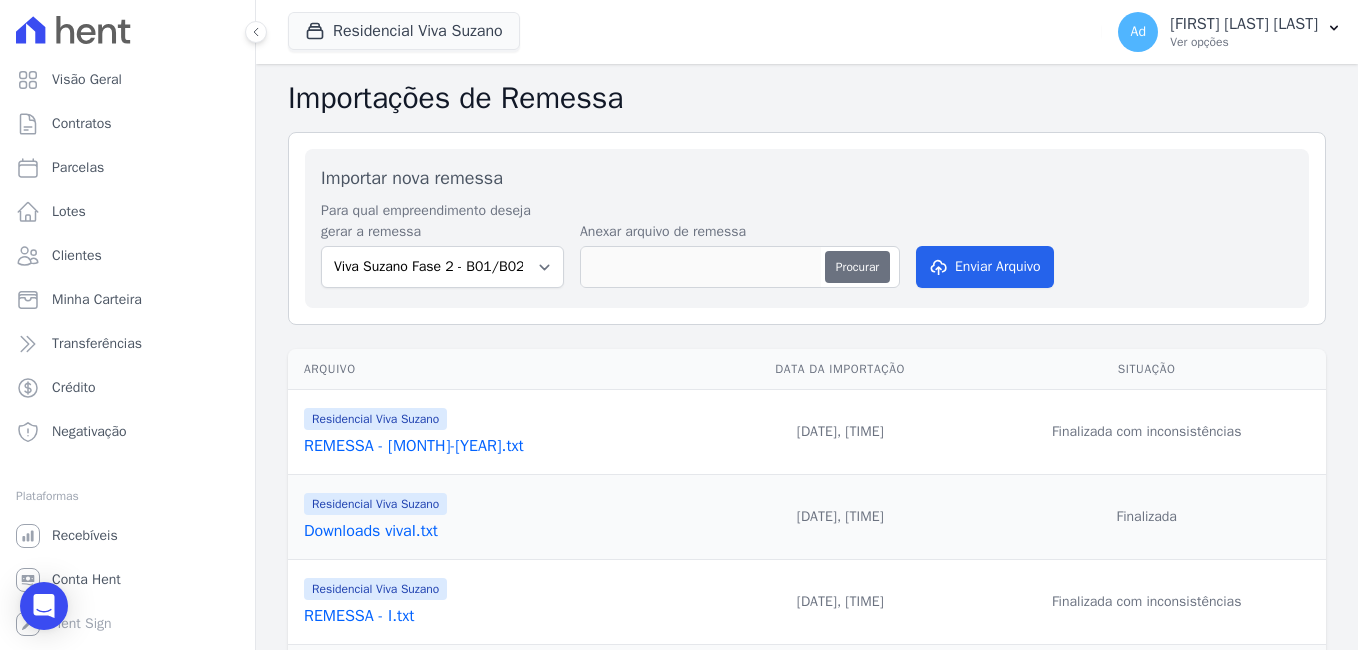 type on "REMESSA - 08-2025.txt" 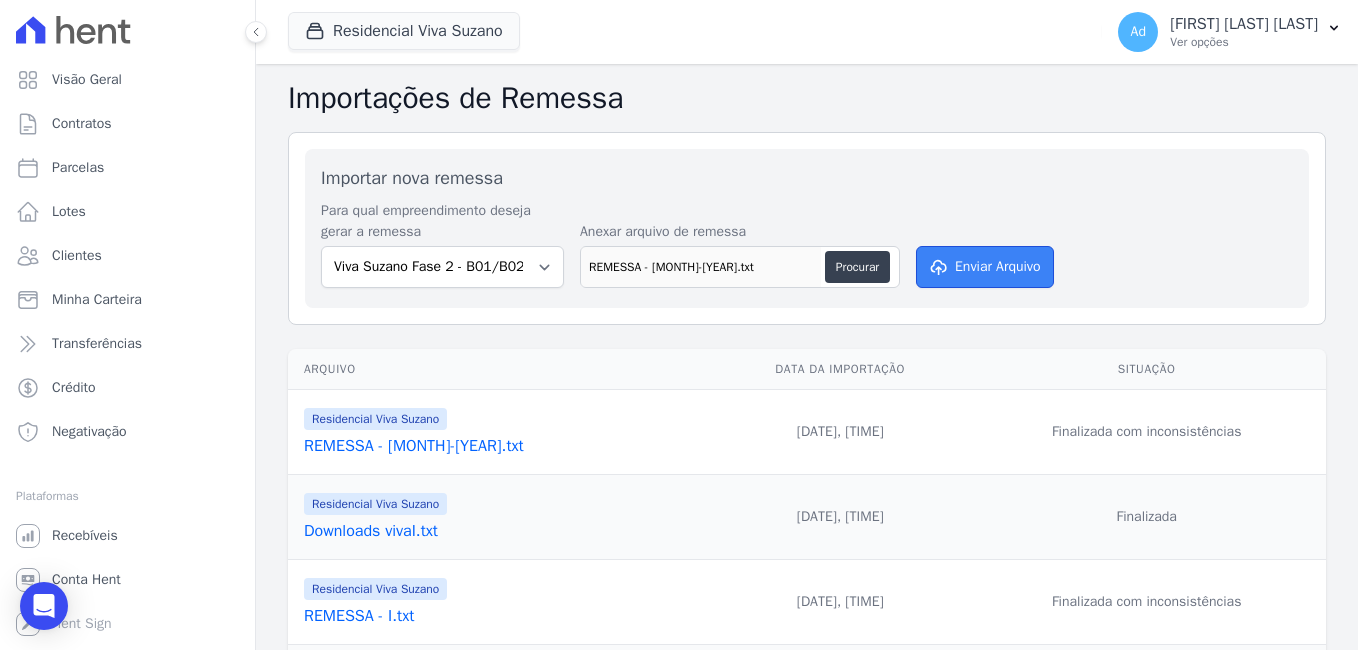 click on "Enviar Arquivo" at bounding box center (985, 267) 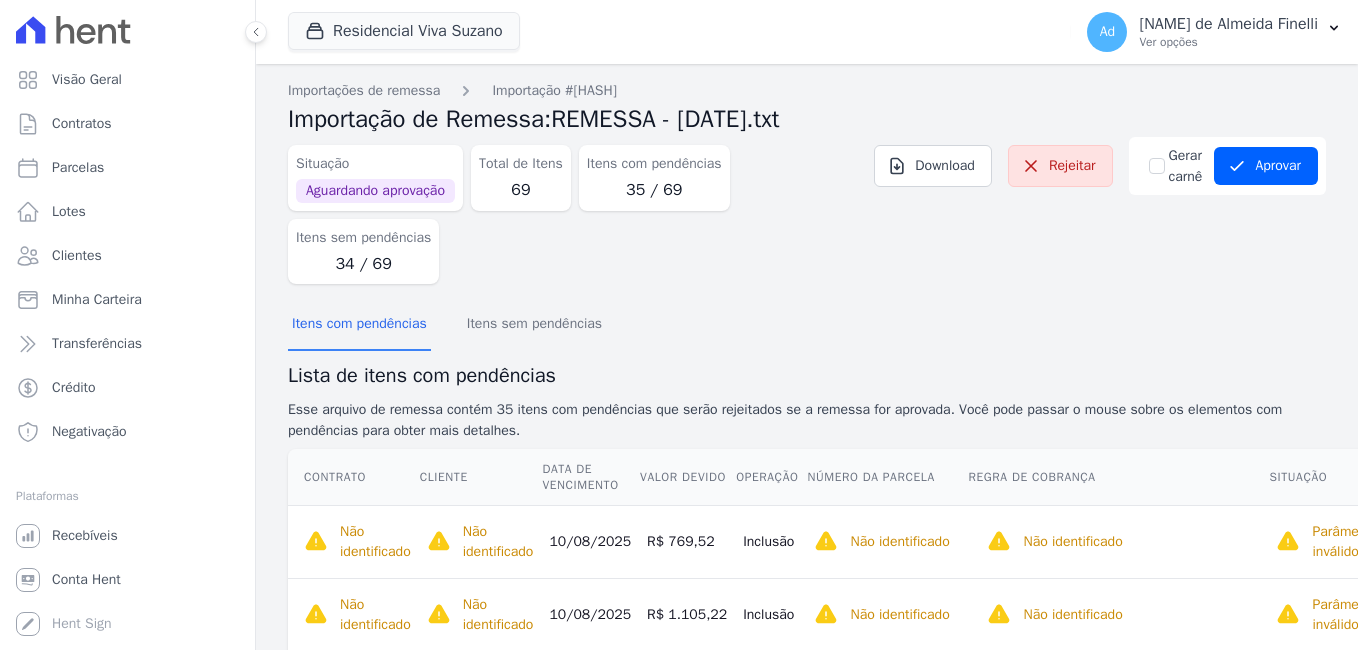 scroll, scrollTop: 0, scrollLeft: 0, axis: both 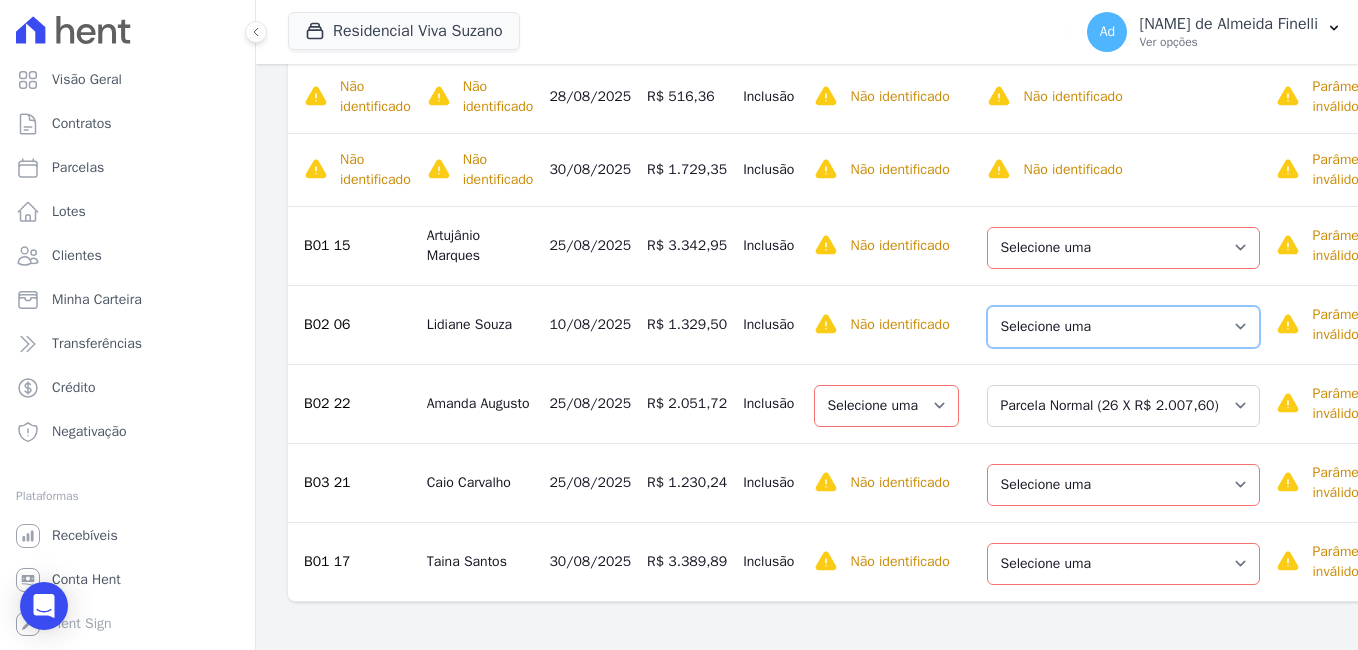 click on "Selecione uma
Nova Parcela Avulsa
Parcela Avulsa Existente
Parcela Normal ([NUMBER] X R$ [PRICE])" at bounding box center (1123, 327) 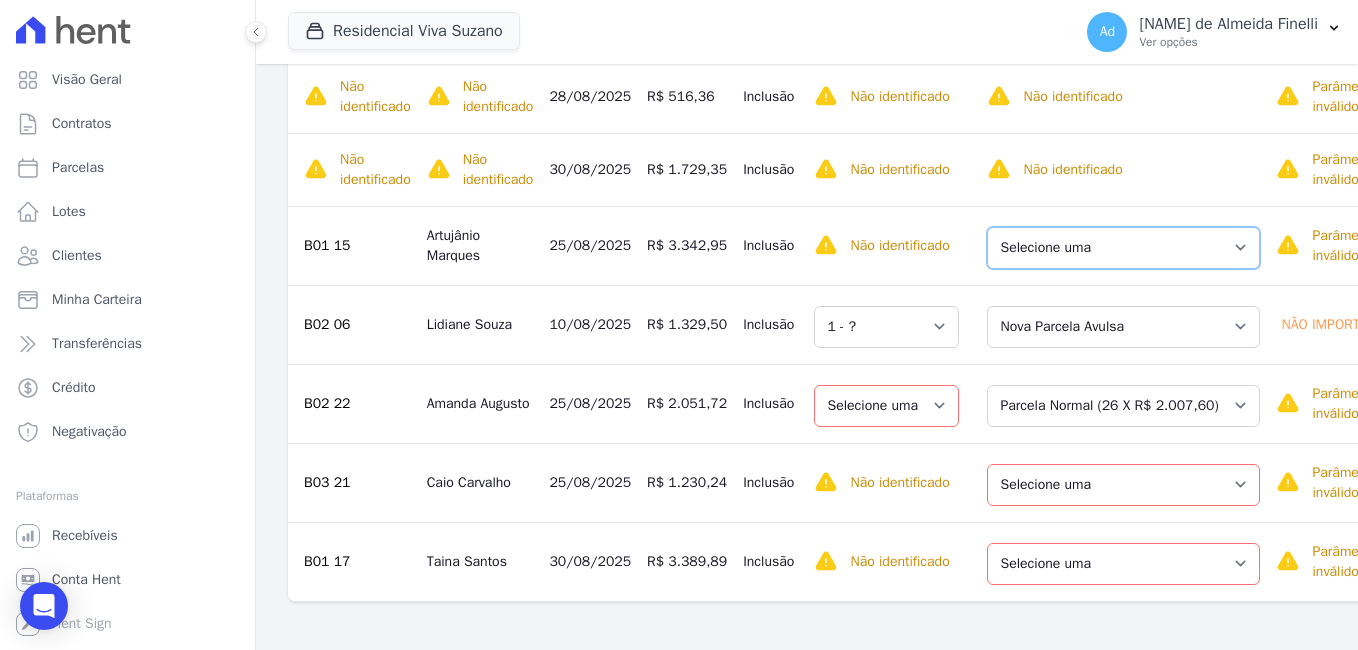 click on "Selecione uma
Nova Parcela Avulsa
Parcela Avulsa Existente
Parcela Normal (47 X R$ 1.715,36)" at bounding box center [1123, 248] 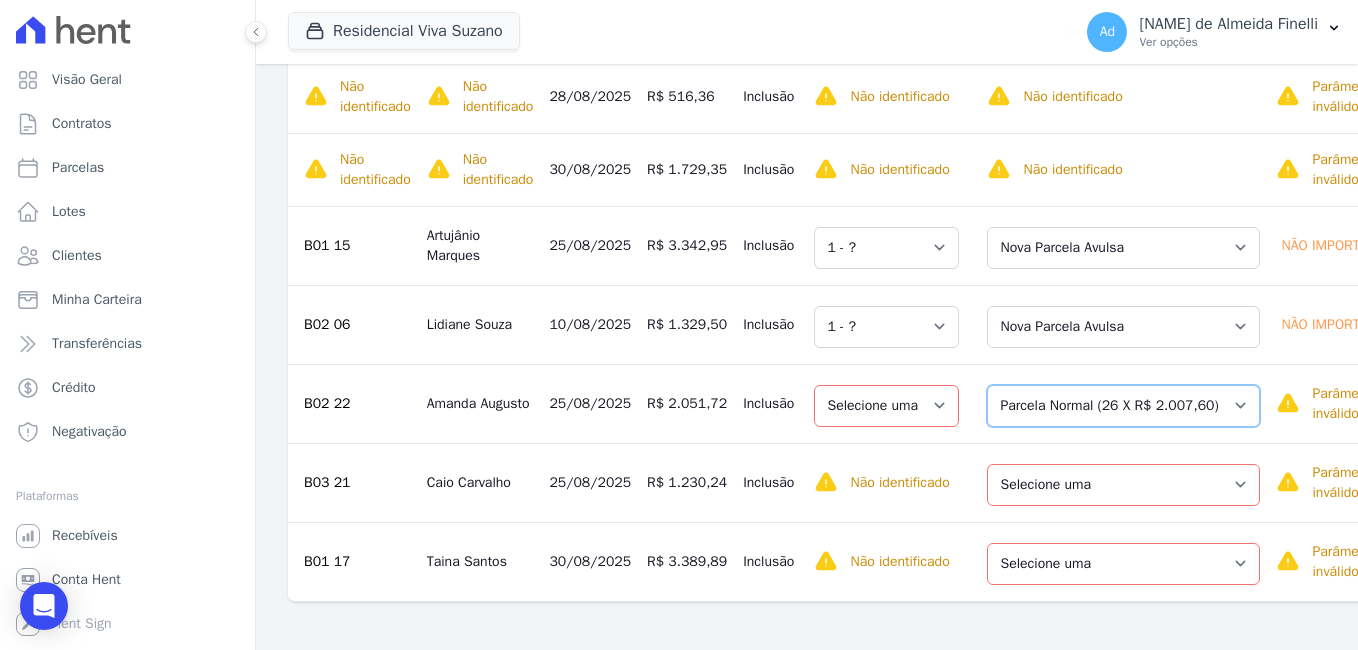 click on "Selecione uma
Nova Parcela Avulsa
Parcela Avulsa Existente
Parcela Normal (26 X R$ 2.007,60)" at bounding box center [1123, 406] 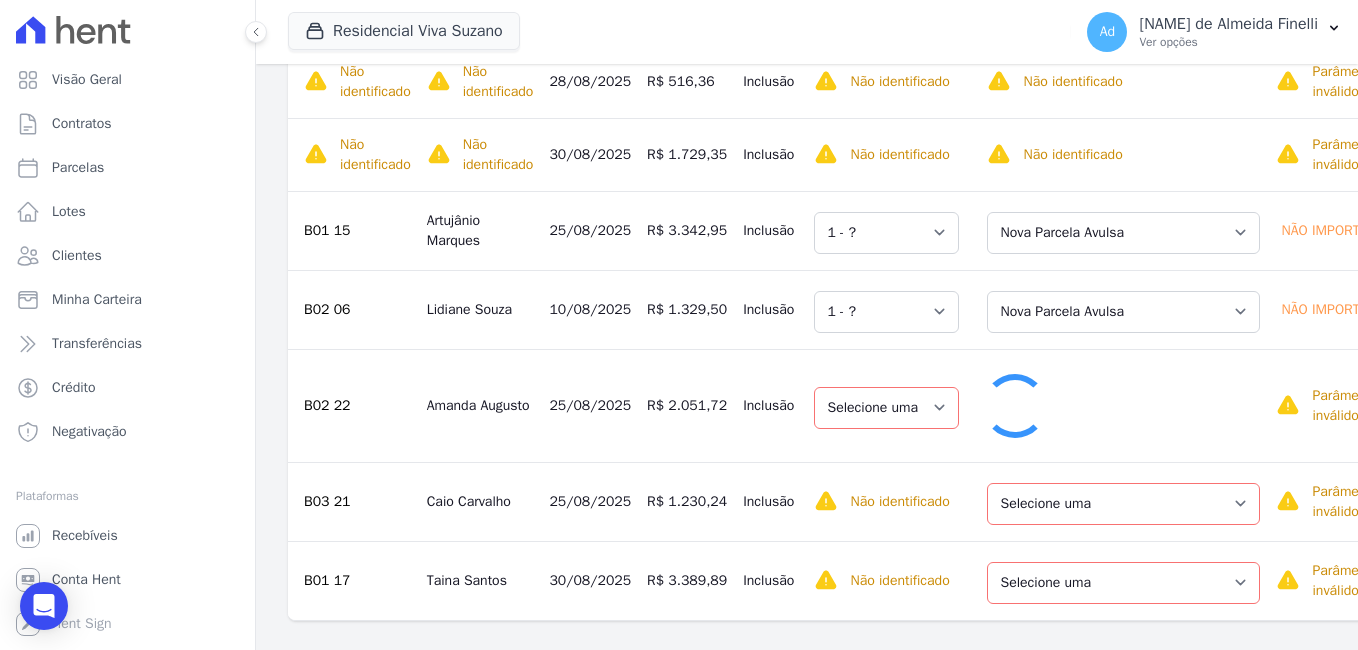 select on "1" 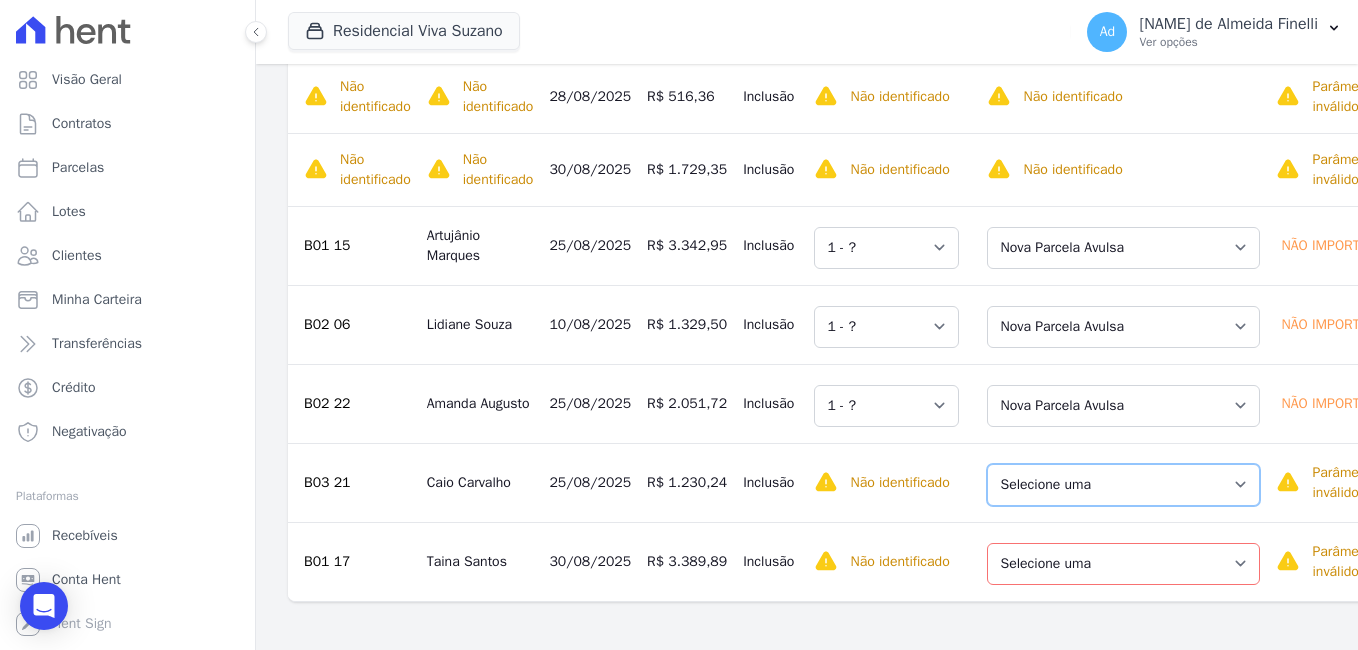 click on "Selecione uma
Nova Parcela Avulsa
Parcela Avulsa Existente
Parcela Normal (36 X R$ 1.651,40)" at bounding box center (1123, 485) 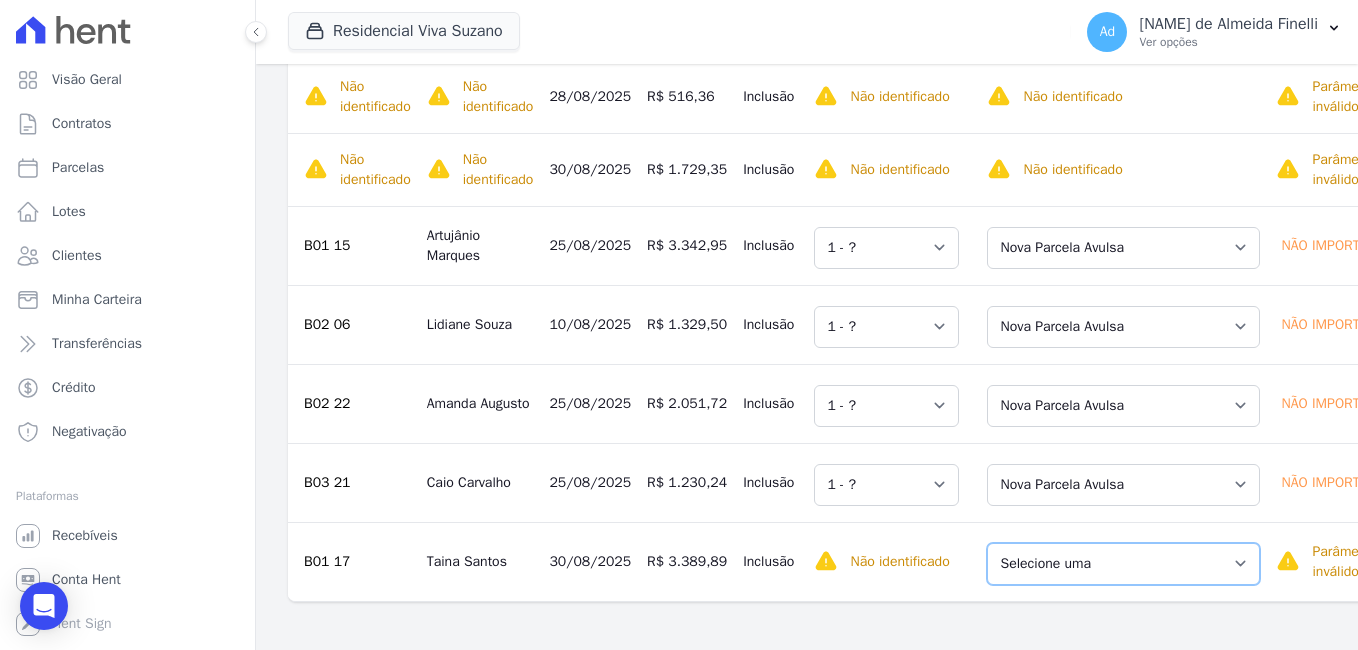 click on "Selecione uma
Nova Parcela Avulsa
Parcela Avulsa Existente
Parcela Normal (24 X R$ 1.337,40)" at bounding box center [1123, 564] 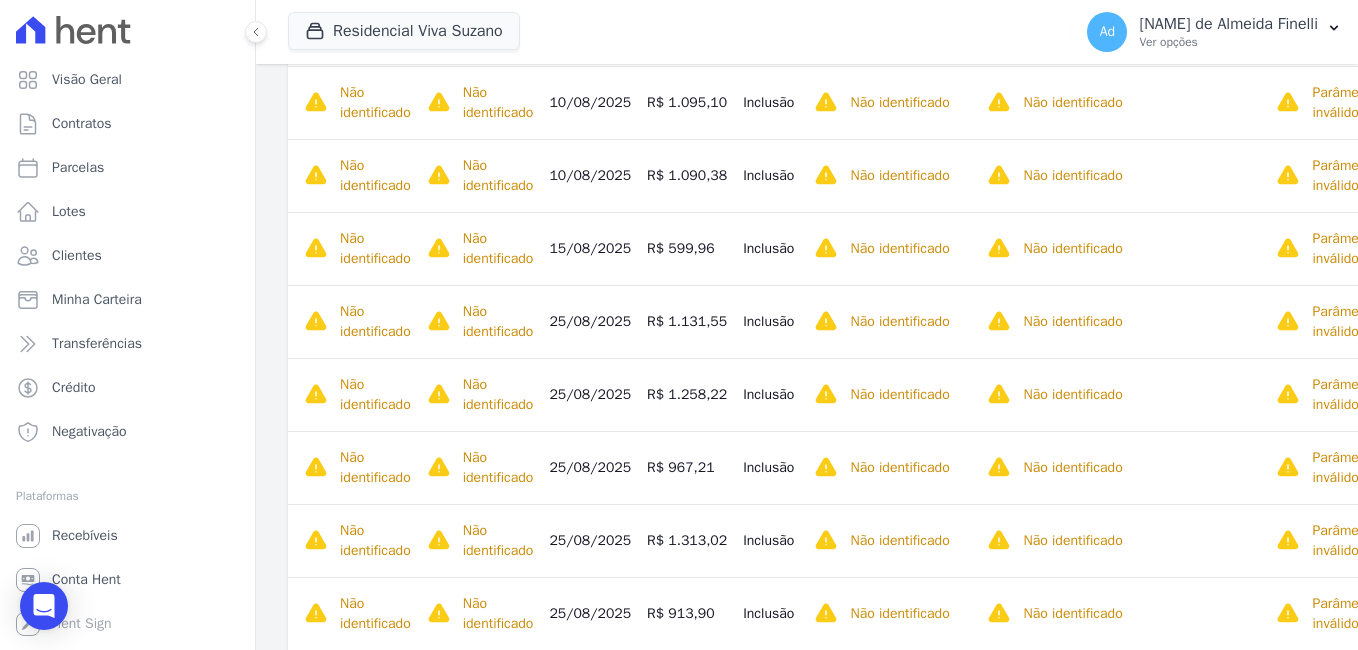 scroll, scrollTop: 604, scrollLeft: 0, axis: vertical 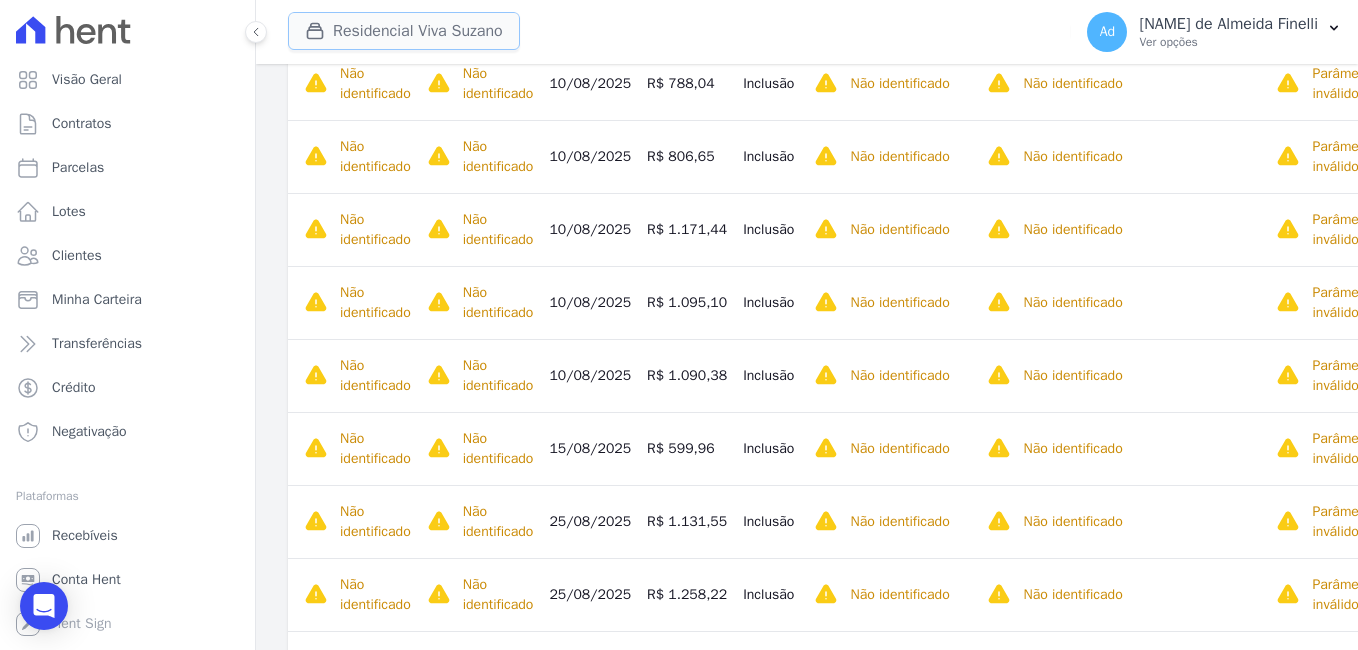 click on "Residencial Viva Suzano" at bounding box center [404, 31] 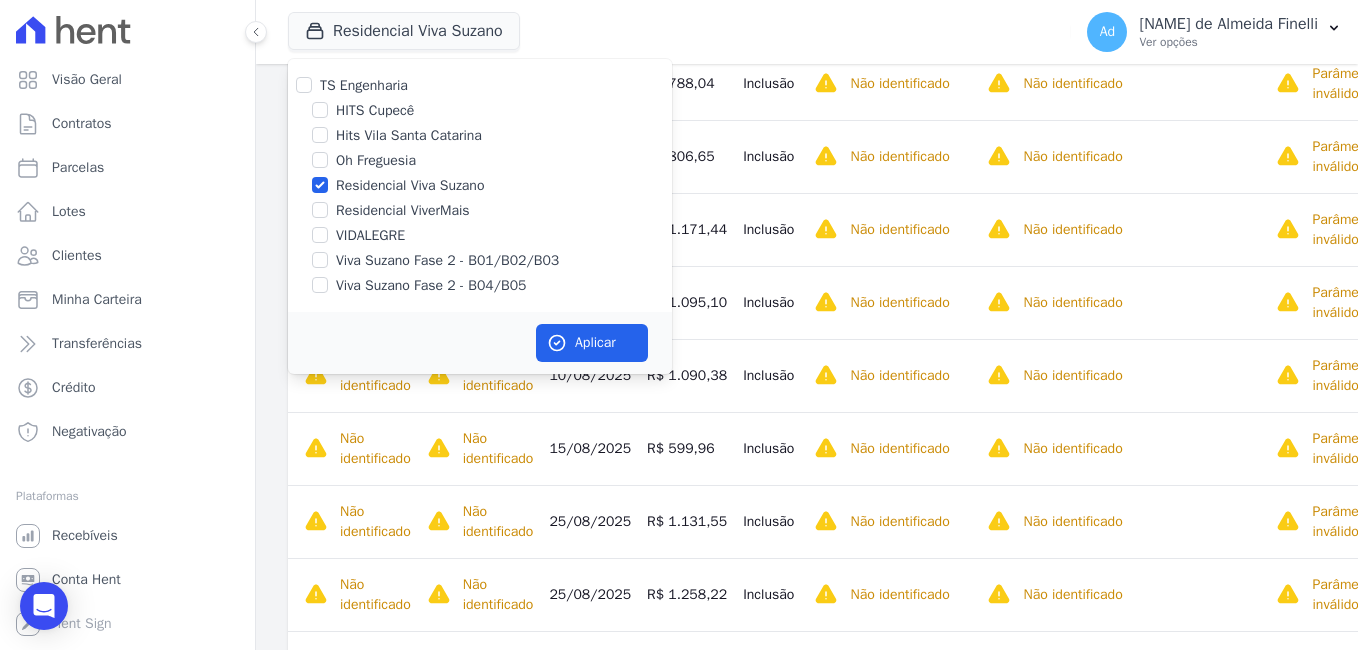 click on "Viva Suzano Fase 2 - B01/B02/B03" at bounding box center [447, 260] 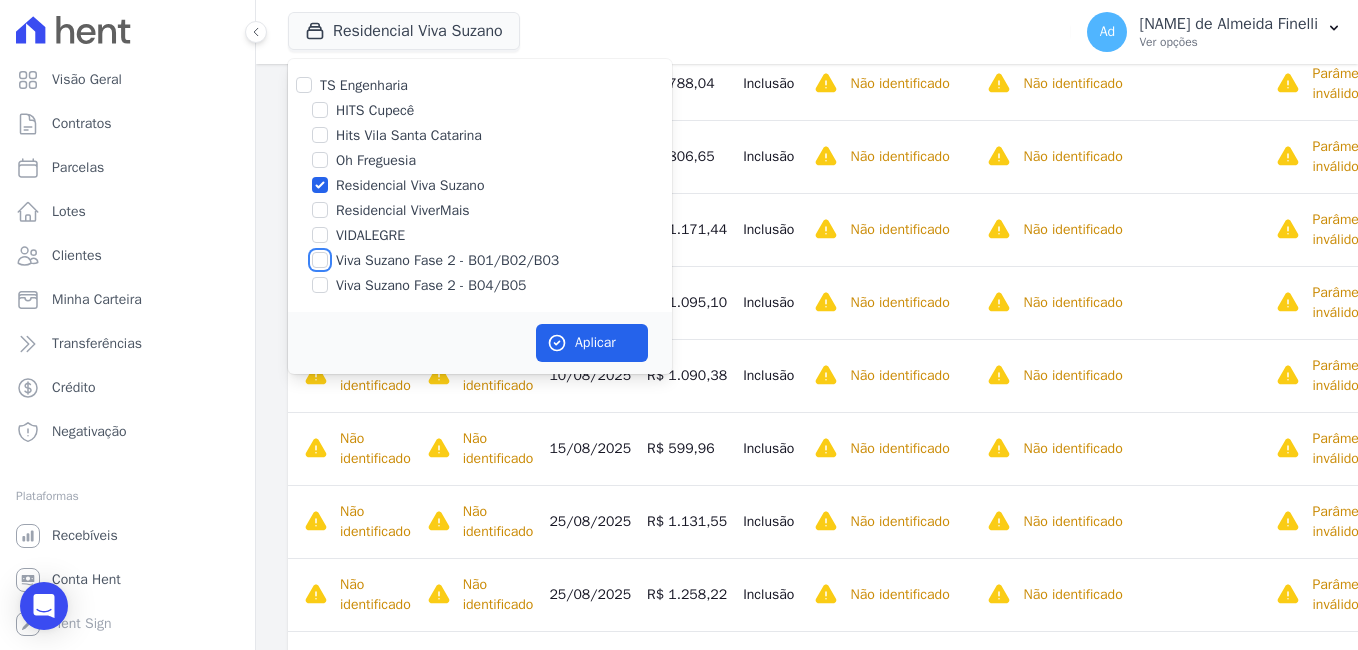 checkbox on "true" 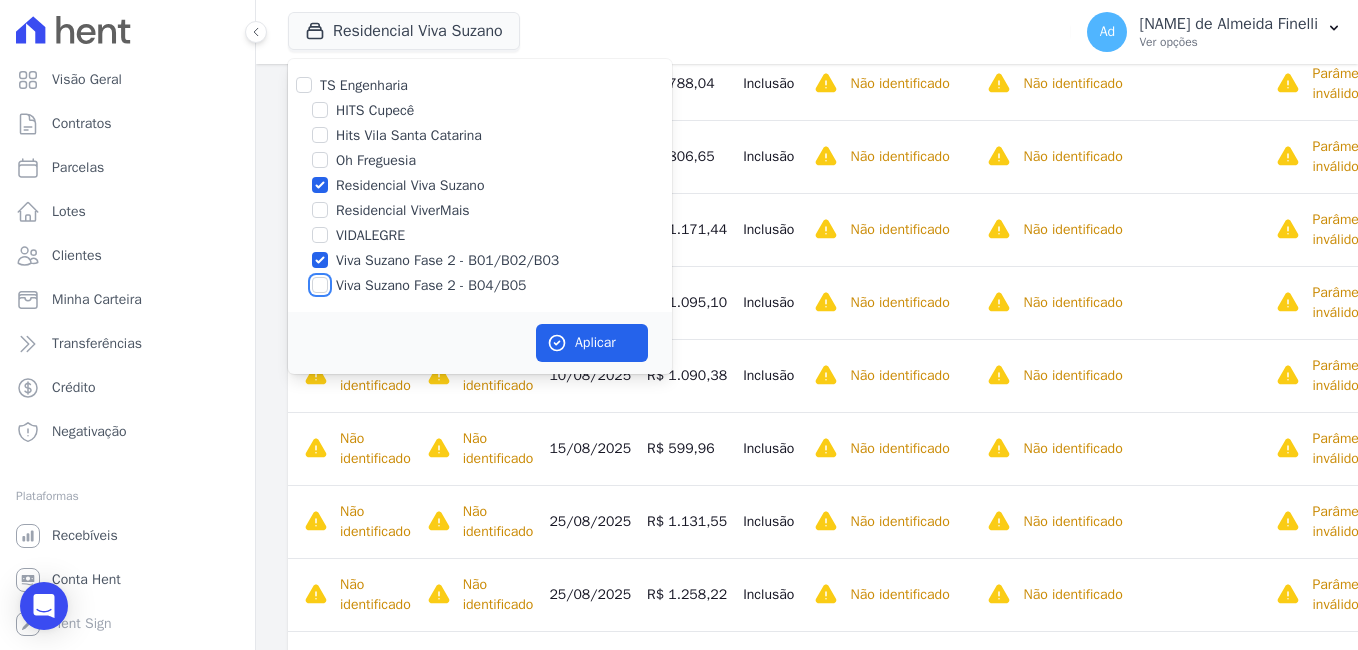 click on "Viva Suzano Fase 2 - B04/B05" at bounding box center [320, 285] 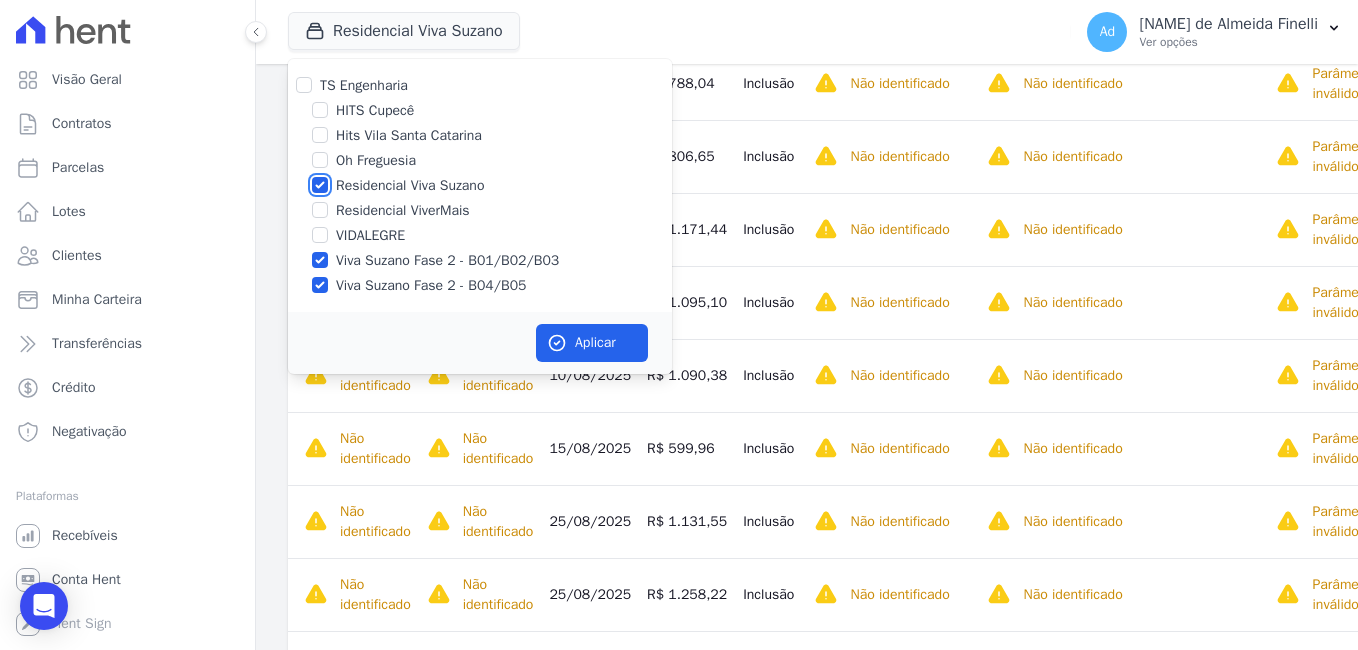 click on "Residencial Viva Suzano" at bounding box center [320, 185] 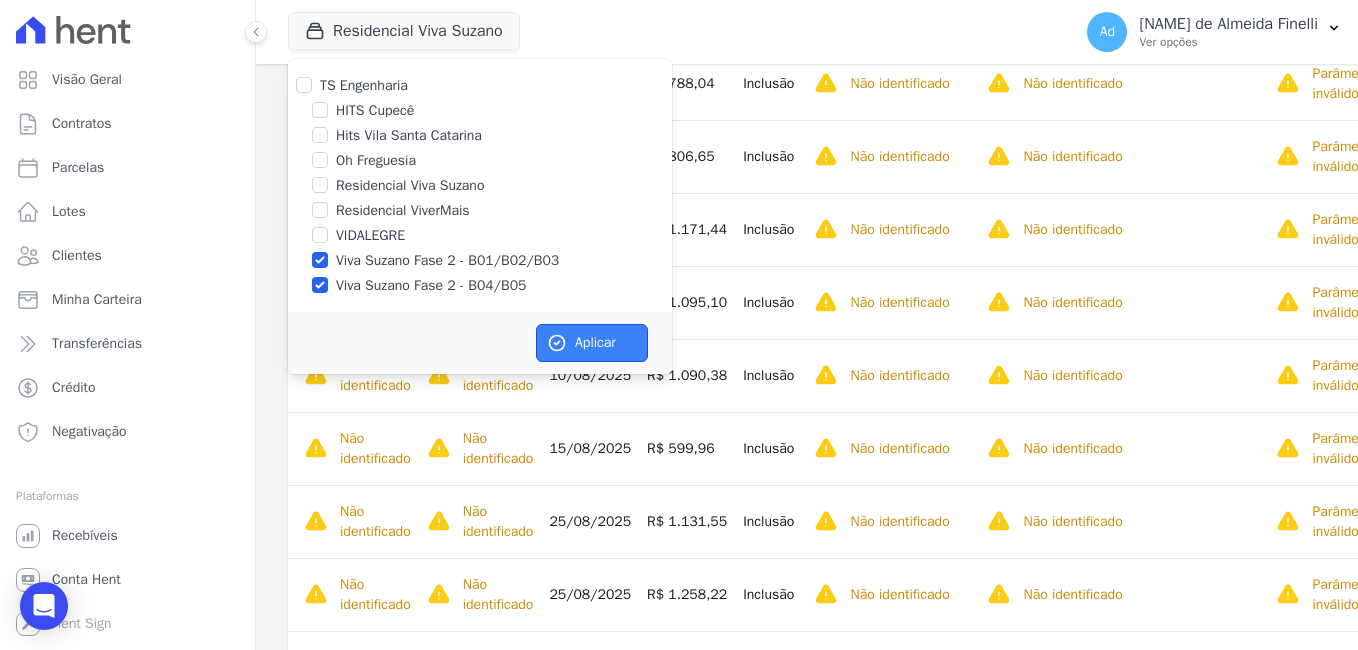 click on "Aplicar" at bounding box center [592, 343] 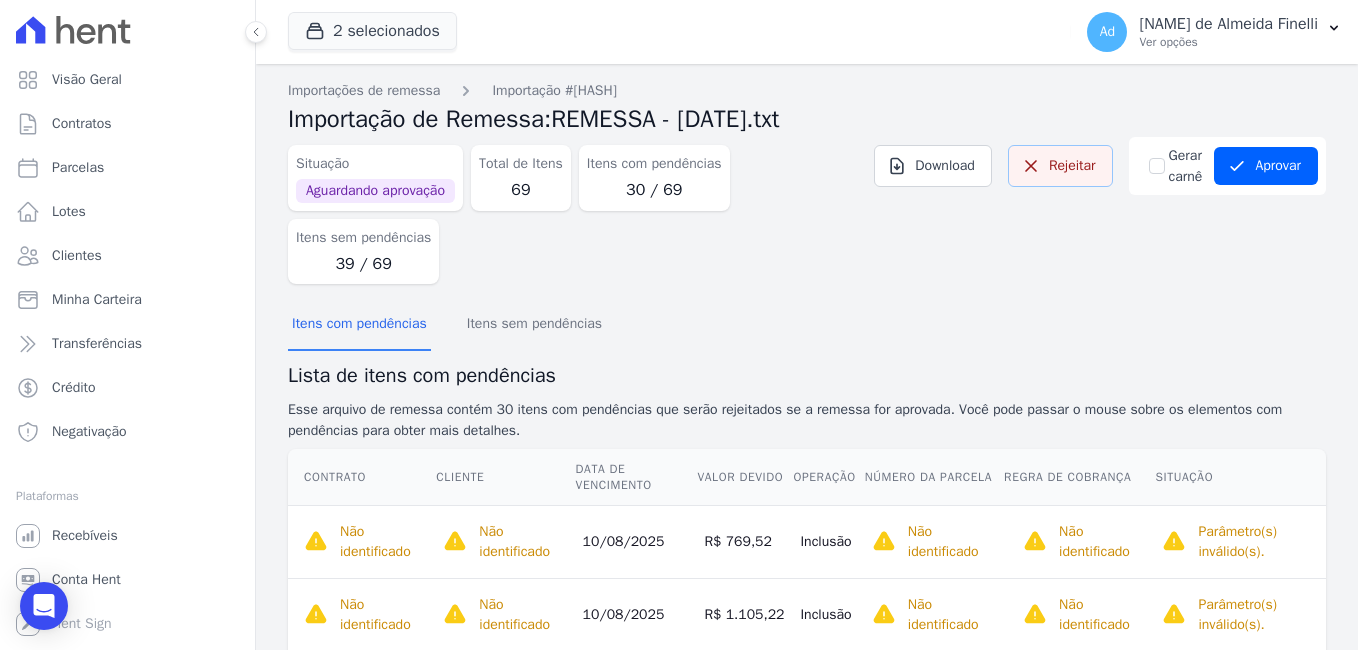click on "Rejeitar" at bounding box center (1060, 166) 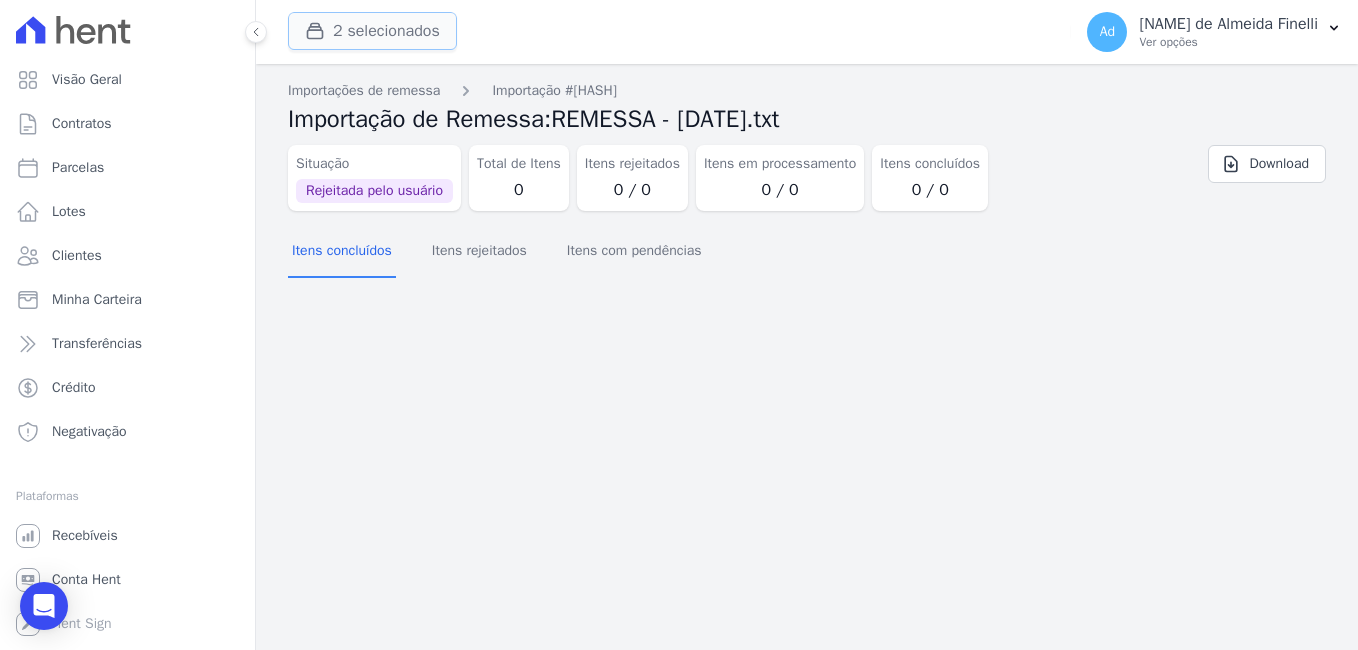 click on "2 selecionados" at bounding box center [372, 31] 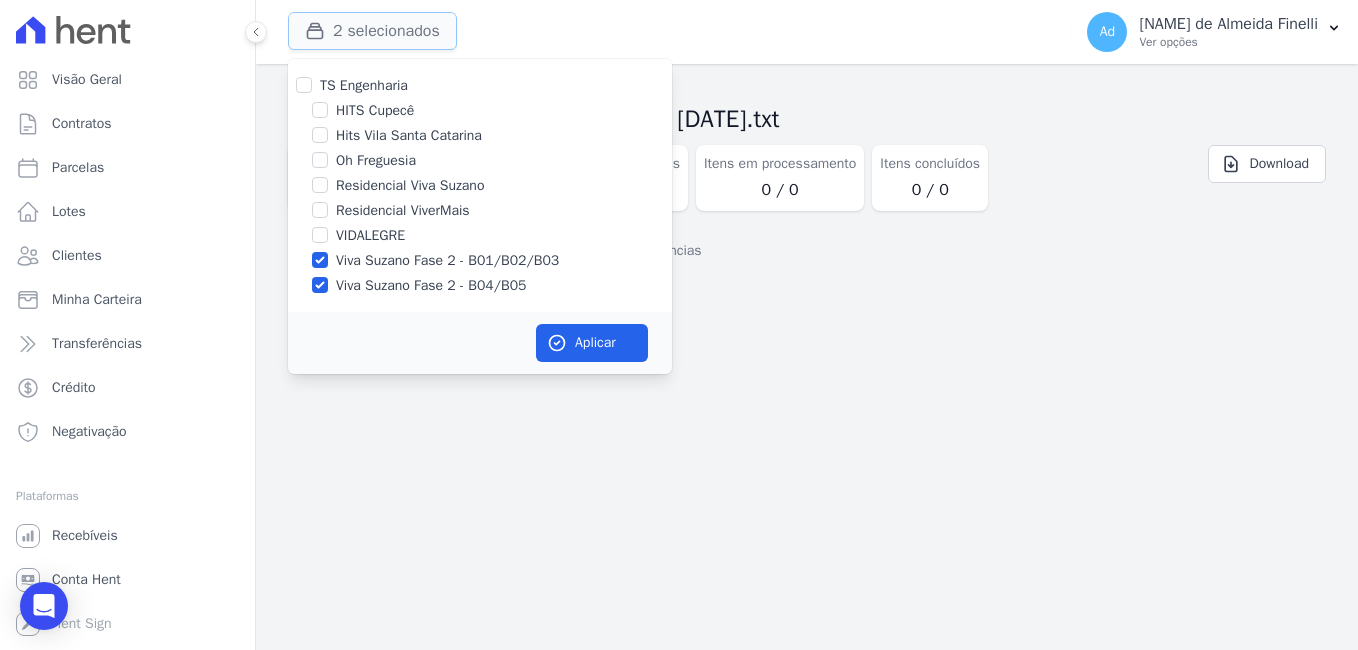 click on "2 selecionados" at bounding box center (372, 31) 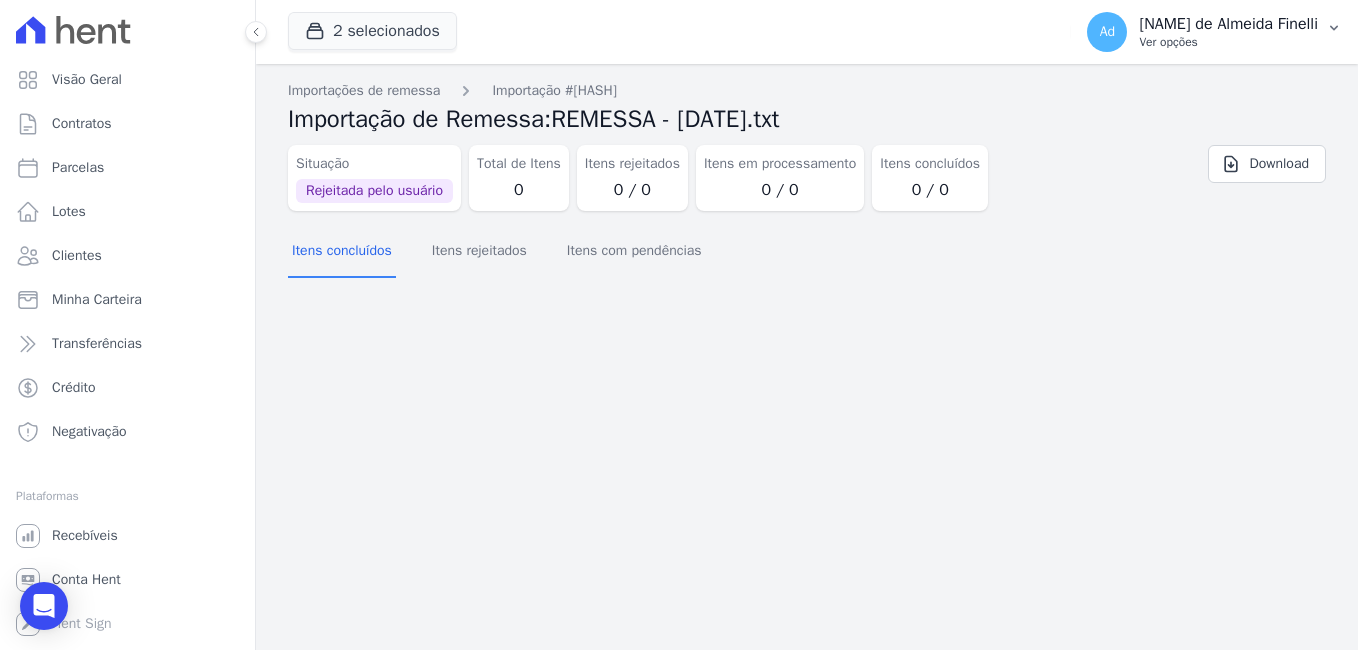 click on "Ad
Andrea de Almeida Finelli
Ver opções" at bounding box center [1214, 32] 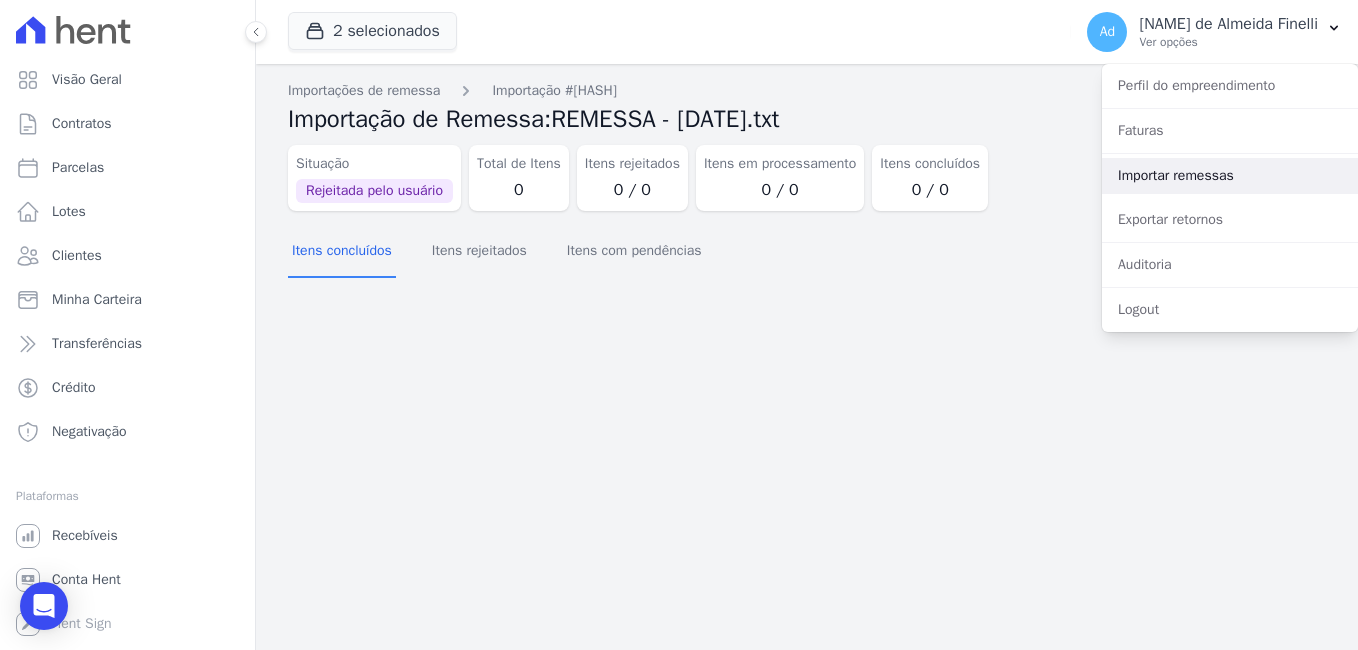 click on "Importar remessas" at bounding box center (1230, 176) 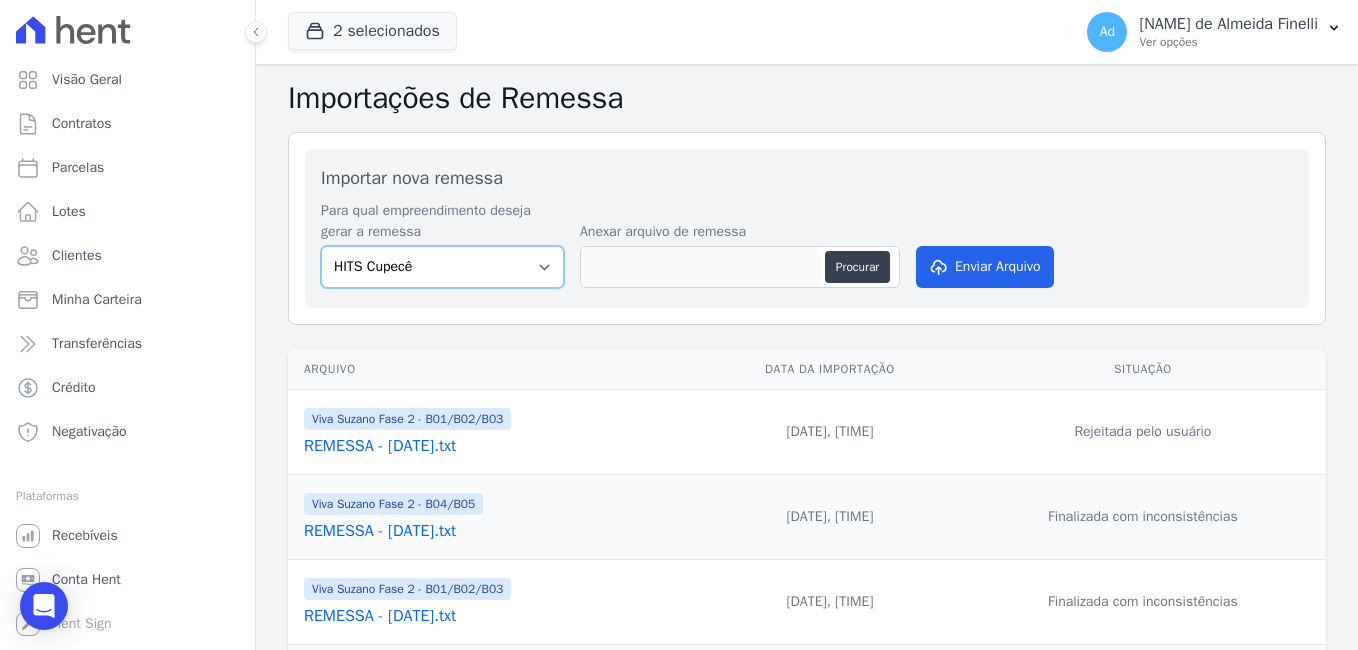 click on "HITS Cupecê
Hits Vila Santa Catarina
Oh Freguesia
Residencial Viva Suzano
Residencial ViverMais
VIDALEGRE
Viva Suzano Fase 2 - B01/B02/B03
Viva Suzano Fase 2 - B04/B05" at bounding box center (442, 267) 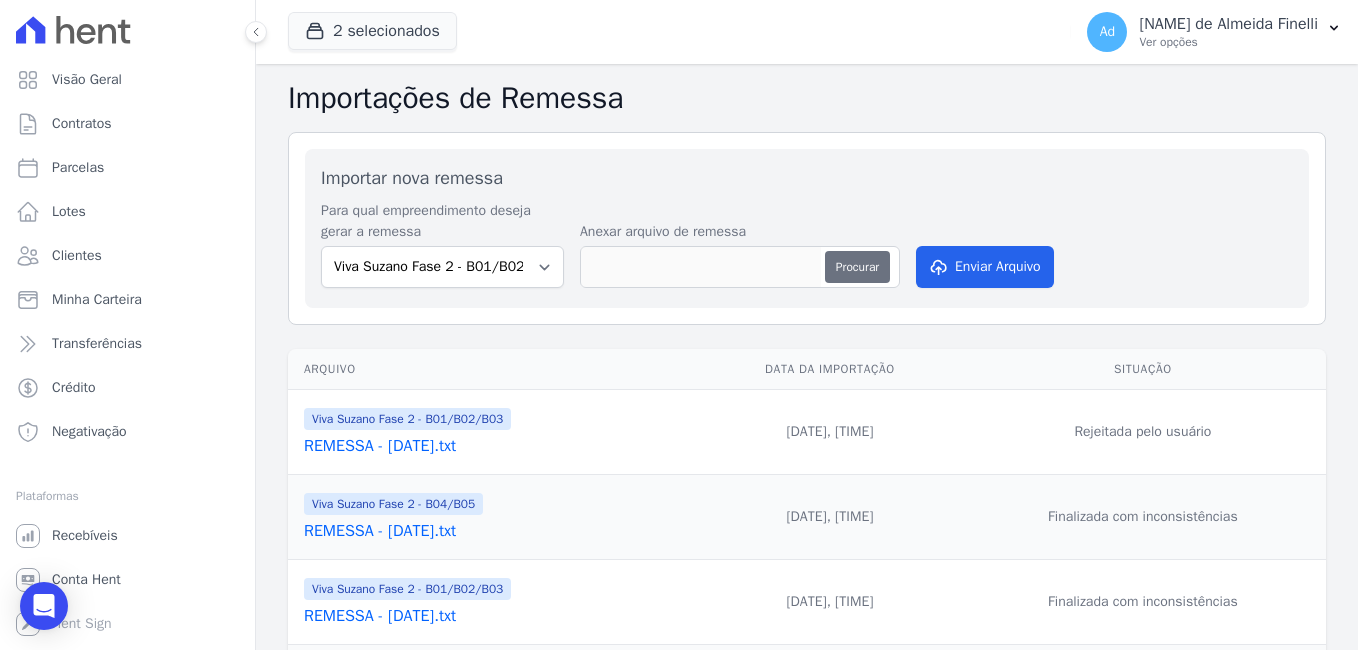 click on "Procurar" at bounding box center (857, 267) 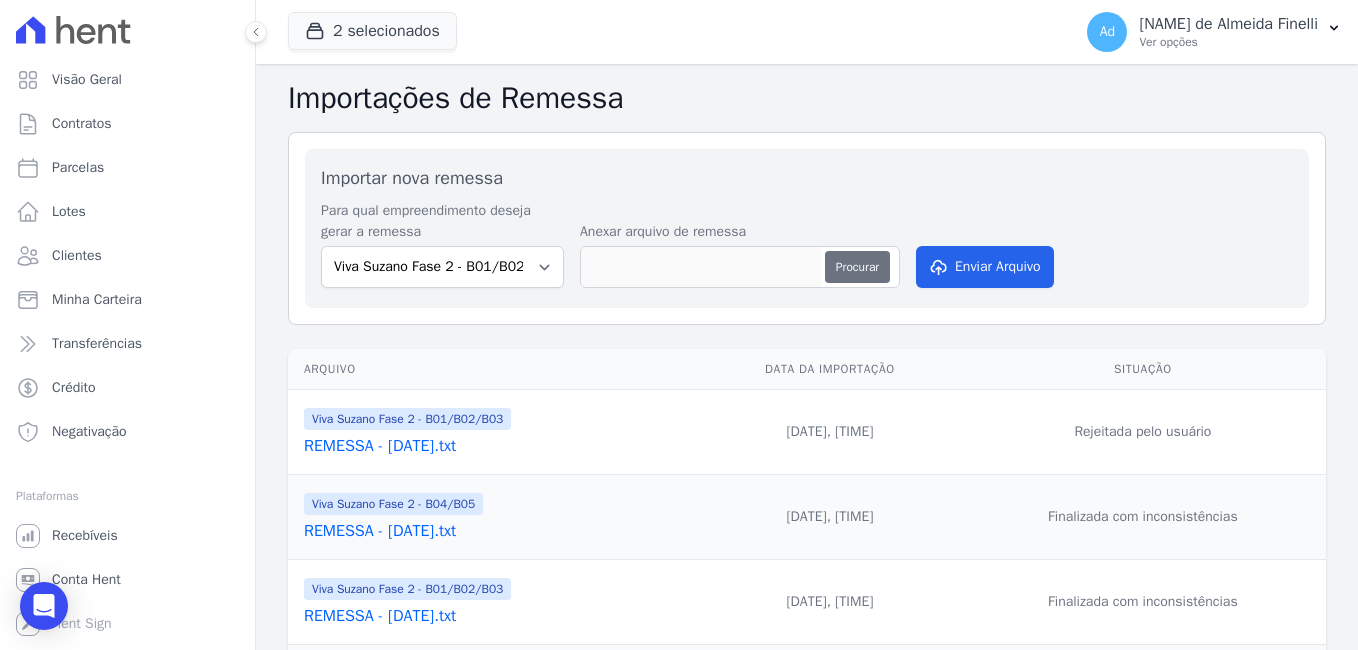 type on "REMESSA - 08-2025.txt" 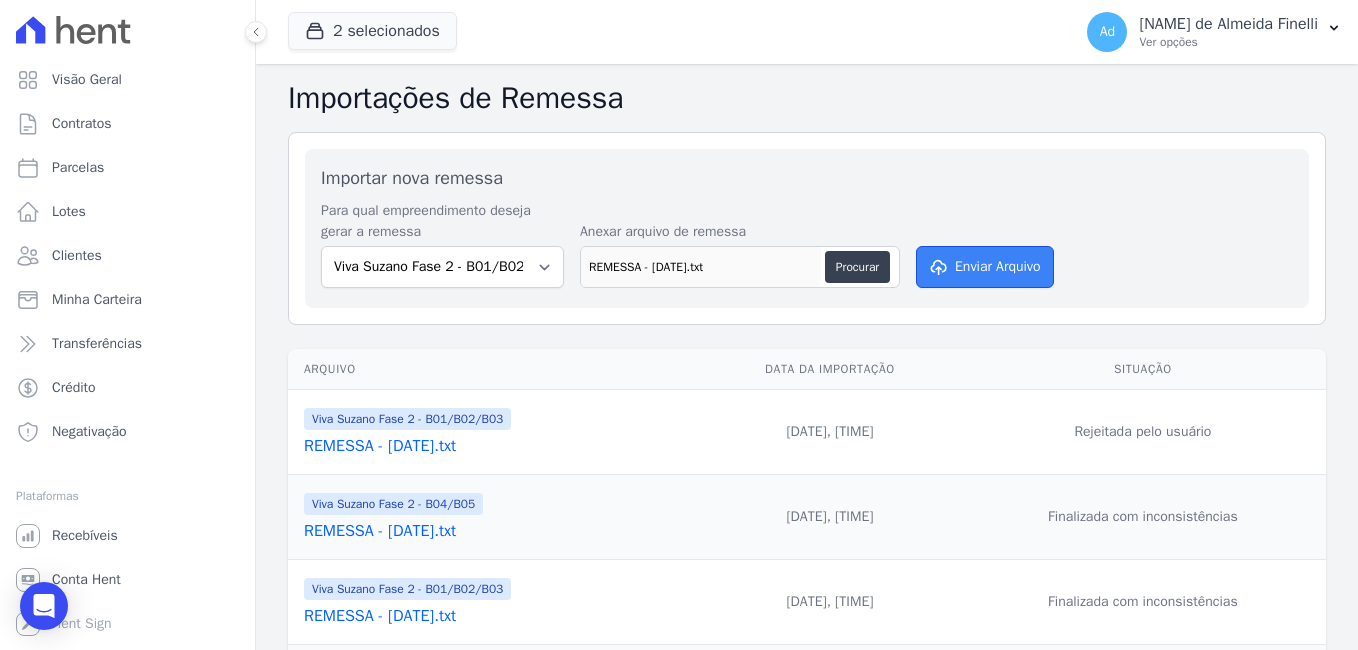 click on "Enviar Arquivo" at bounding box center (985, 267) 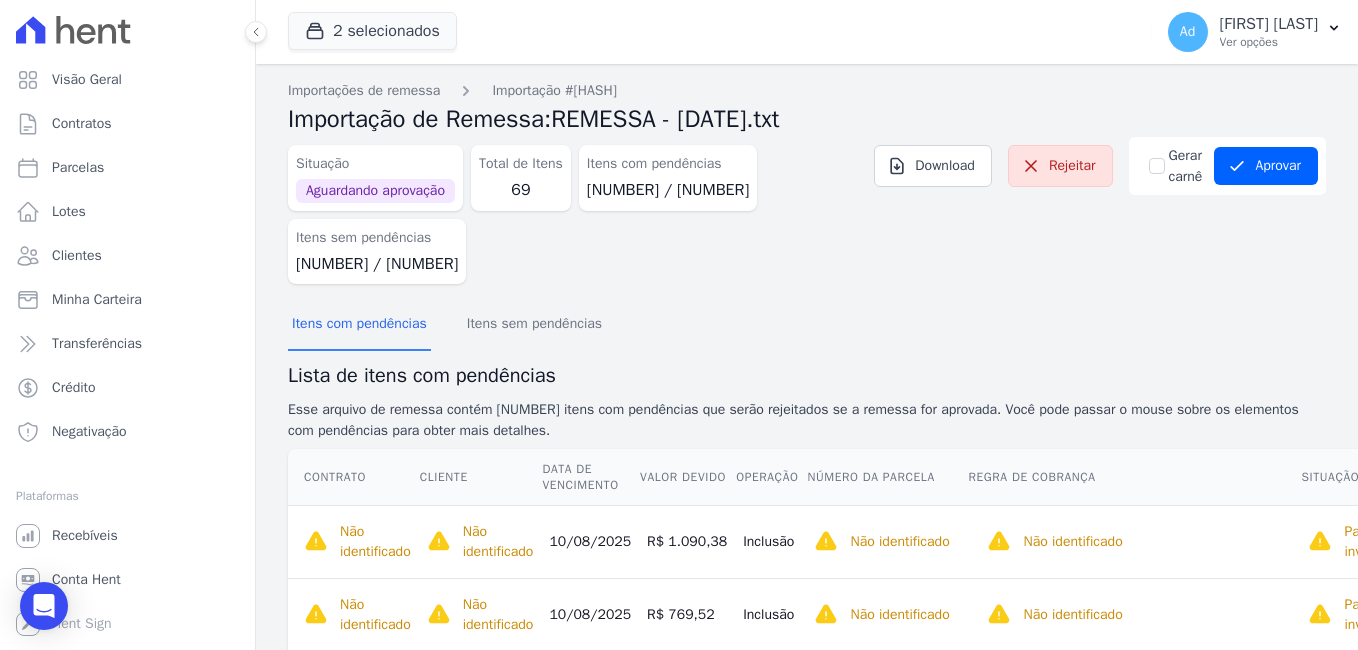 scroll, scrollTop: 0, scrollLeft: 0, axis: both 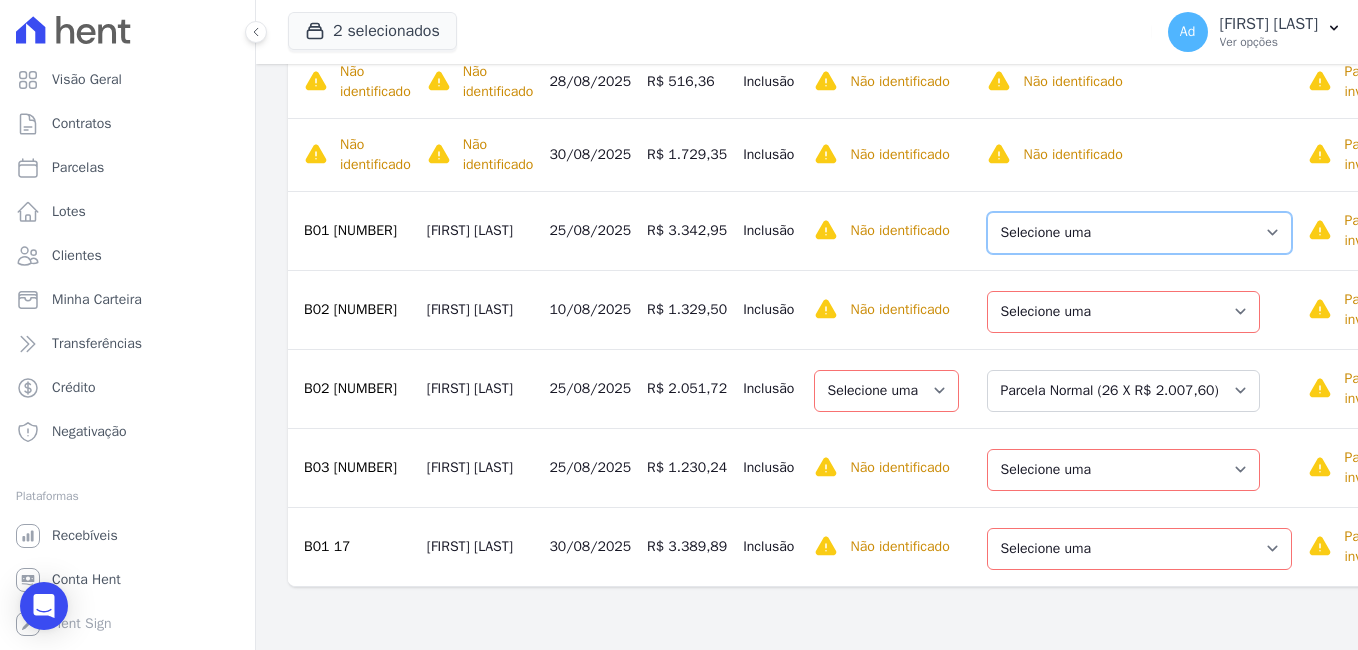 click on "Selecione uma
Nova Parcela Avulsa
Parcela Avulsa Existente
Parcela Normal (47 X R$ 1.715,36)" at bounding box center (1139, 233) 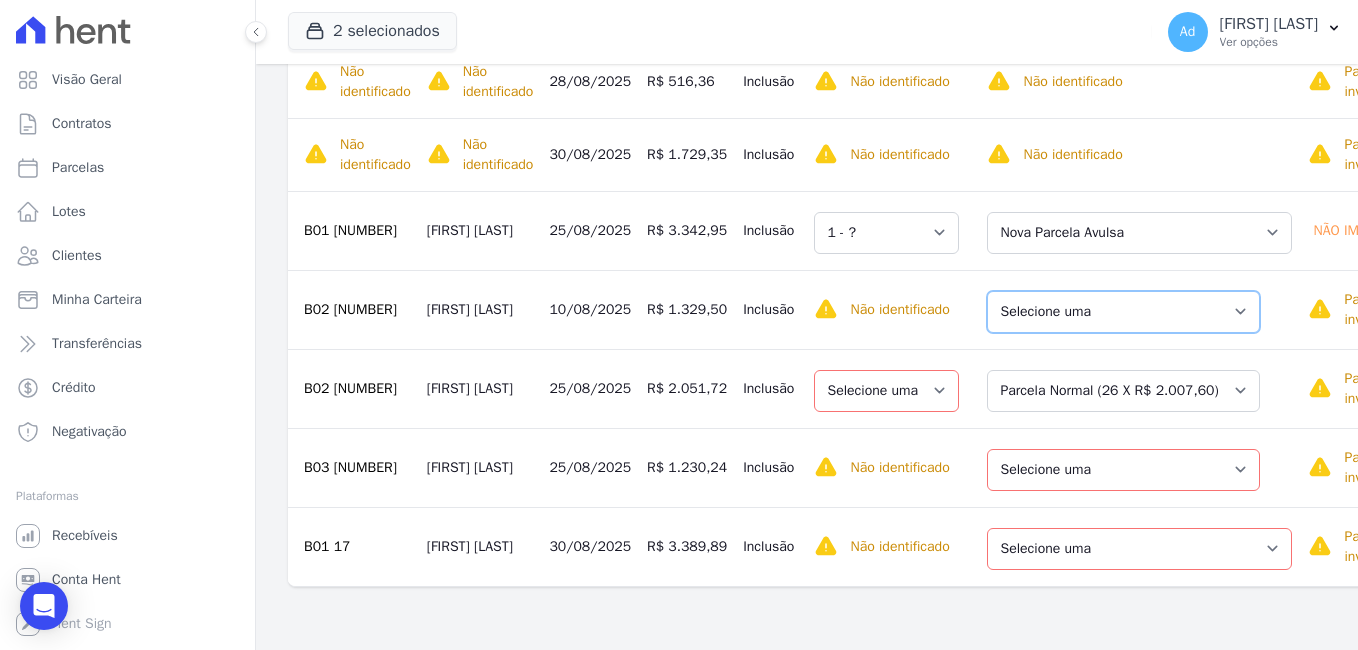 click on "Selecione uma
Nova Parcela Avulsa
Parcela Avulsa Existente
Parcela Normal (36 X R$ 2.293,10)" at bounding box center (1123, 312) 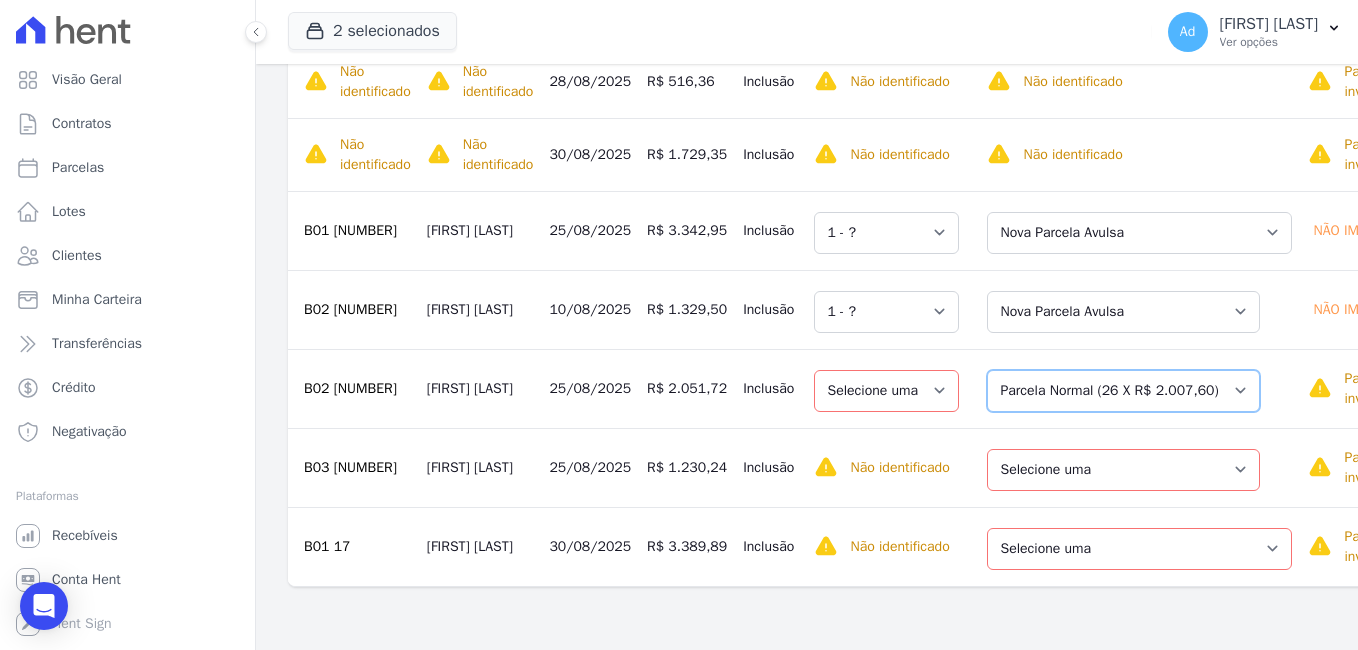 click on "Selecione uma
Nova Parcela Avulsa
Parcela Avulsa Existente
Parcela Normal (26 X R$ 2.007,60)" at bounding box center [1123, 391] 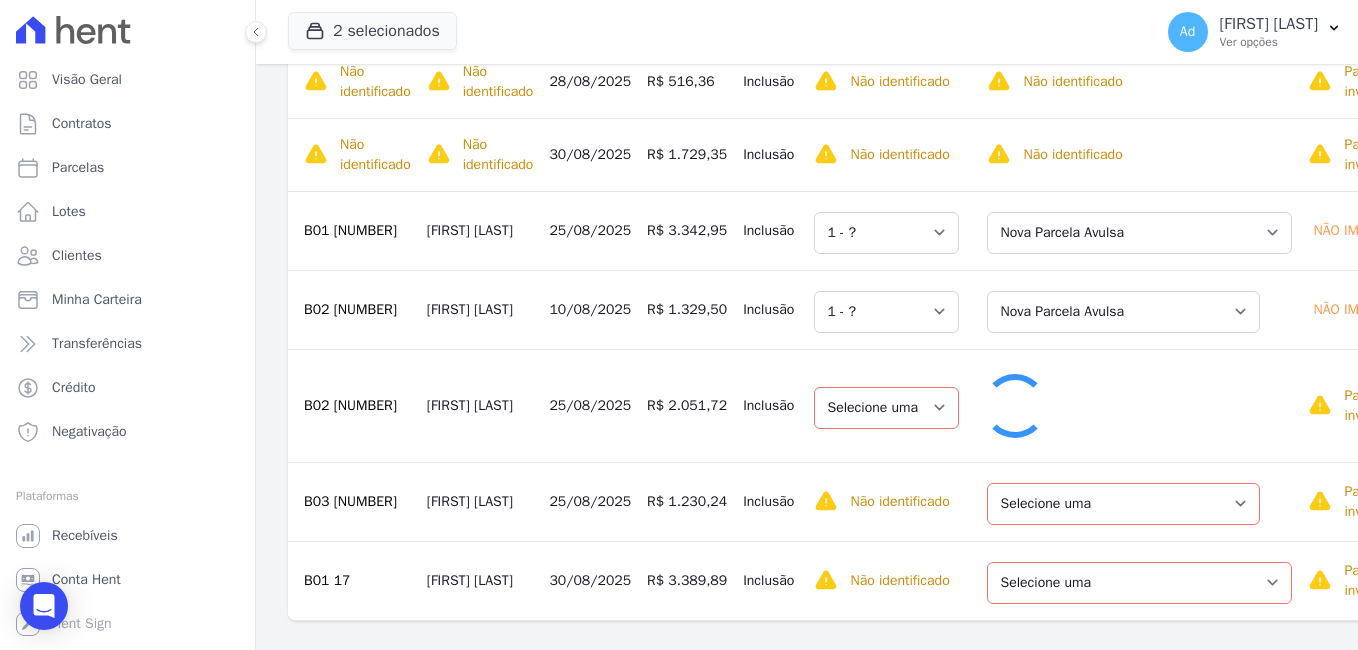 select on "1" 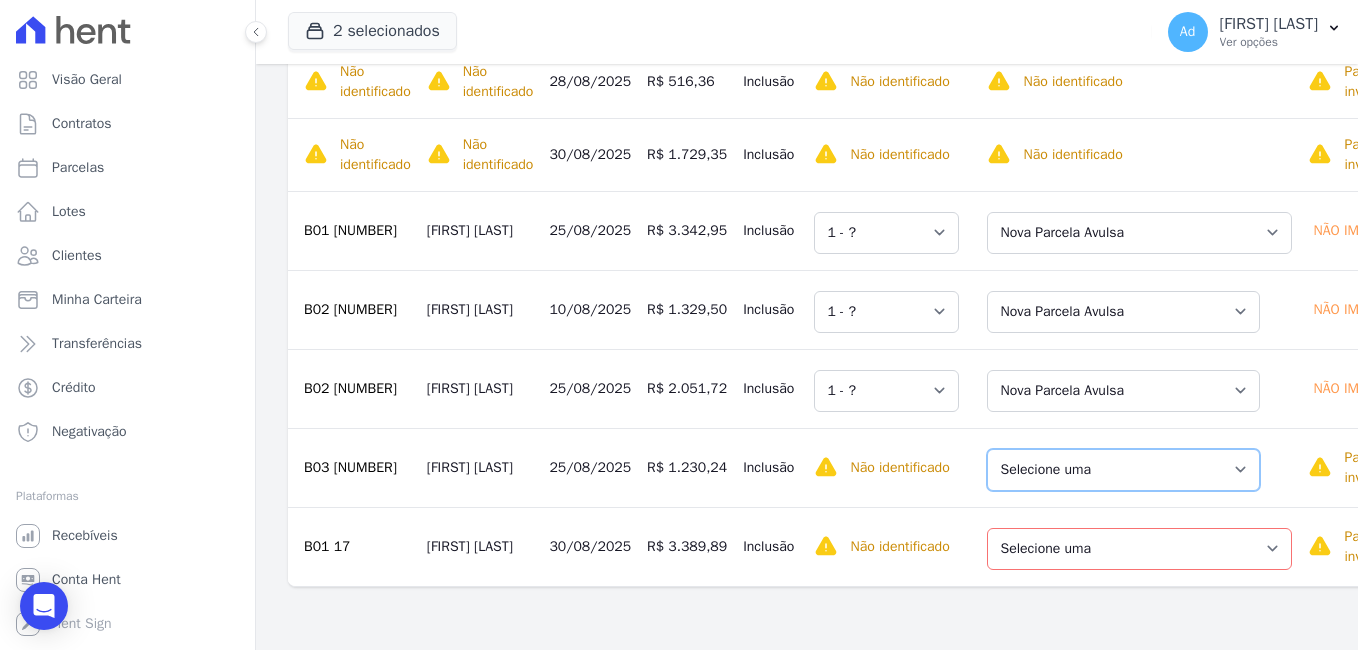 click on "Selecione uma
Nova Parcela Avulsa
Parcela Avulsa Existente
Parcela Normal (36 X R$ 1.651,40)" at bounding box center (1123, 470) 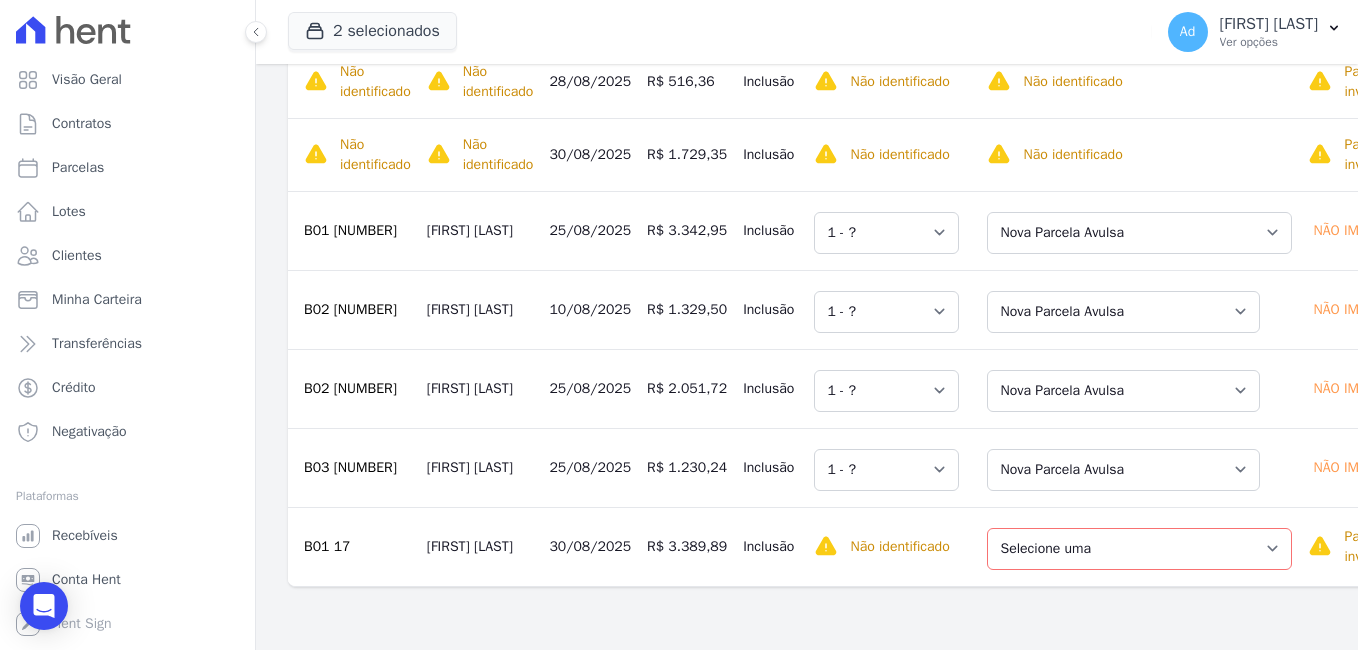 scroll, scrollTop: 2512, scrollLeft: 0, axis: vertical 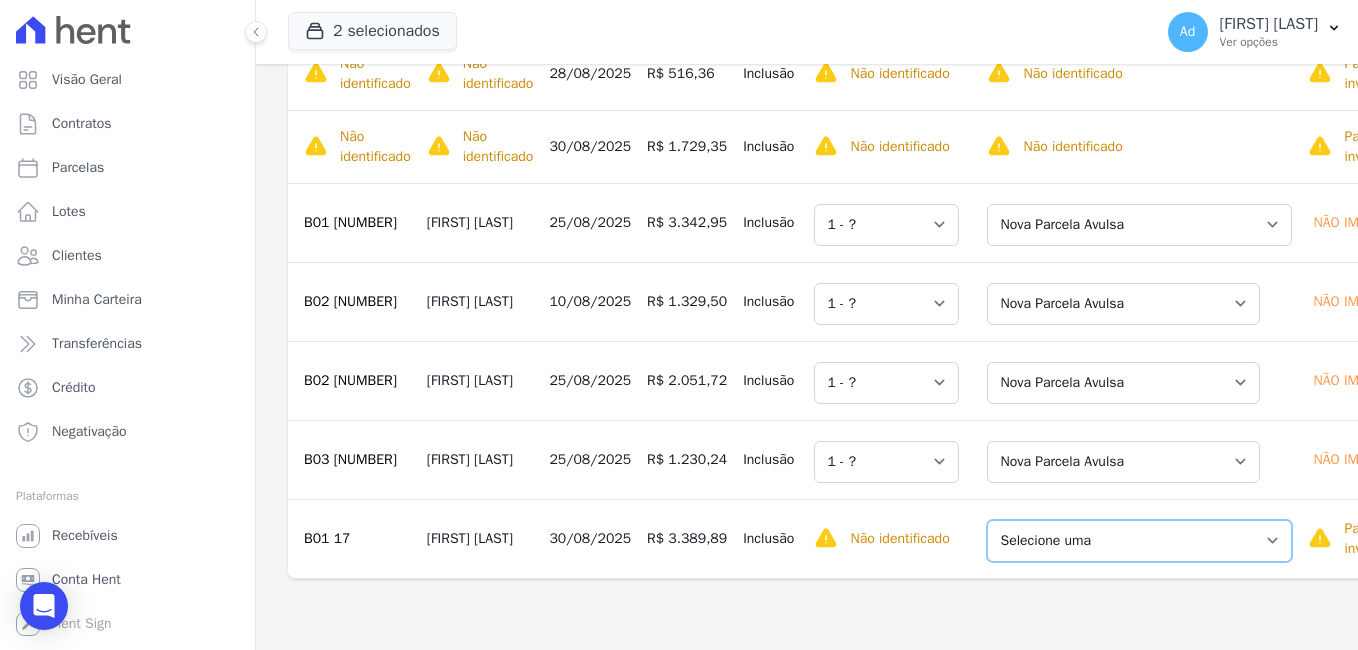 click on "Selecione uma
Nova Parcela Avulsa
Parcela Avulsa Existente
Parcela Normal (24 X R$ 1.337,40)" at bounding box center [1139, 541] 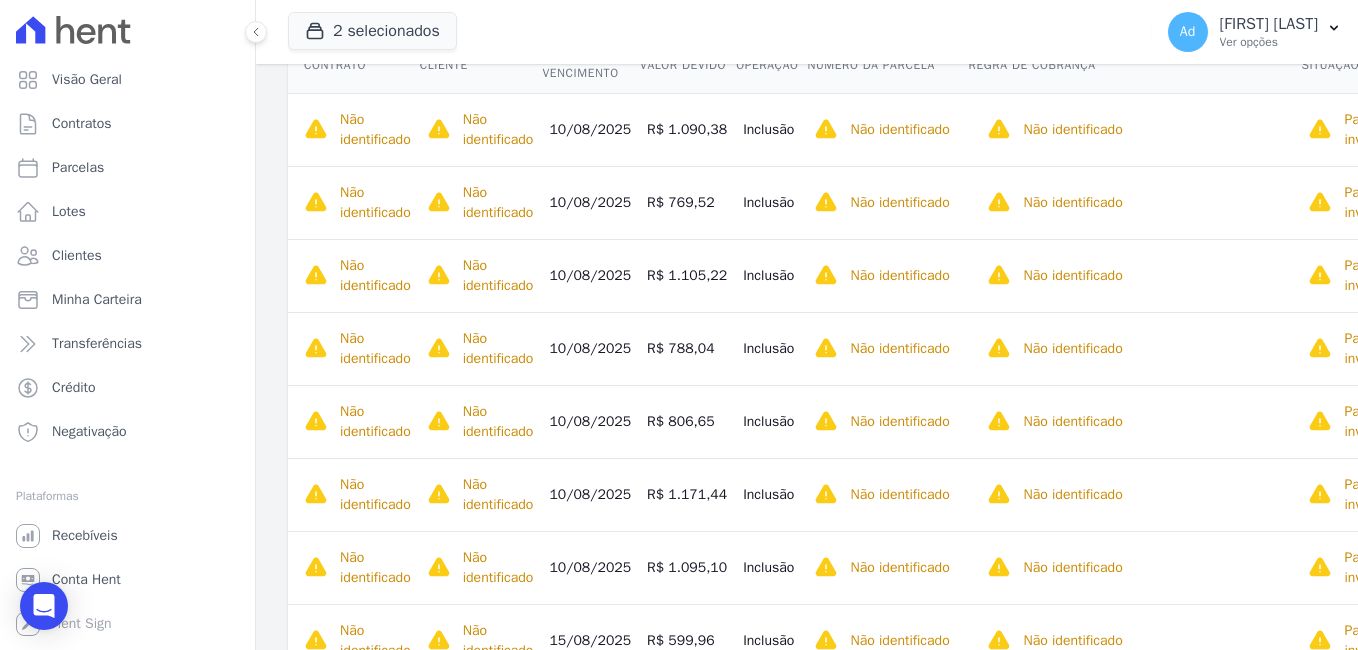 scroll, scrollTop: 0, scrollLeft: 0, axis: both 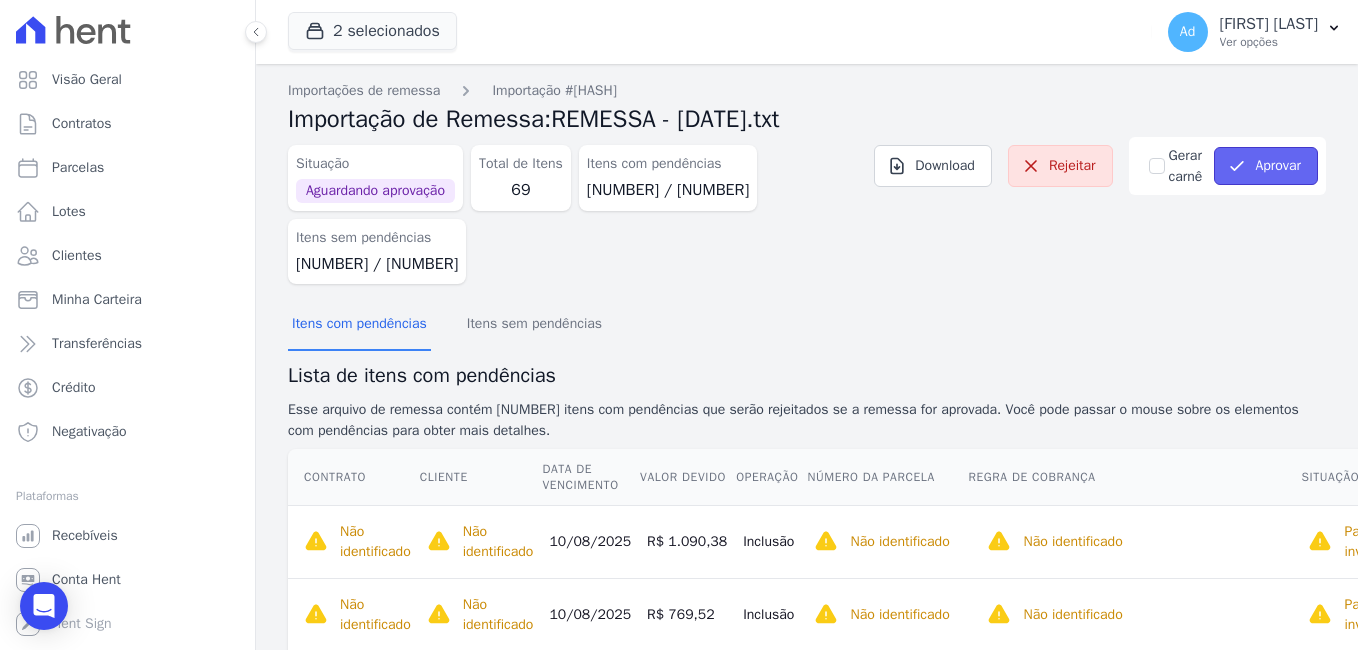click on "Aprovar" at bounding box center [1266, 166] 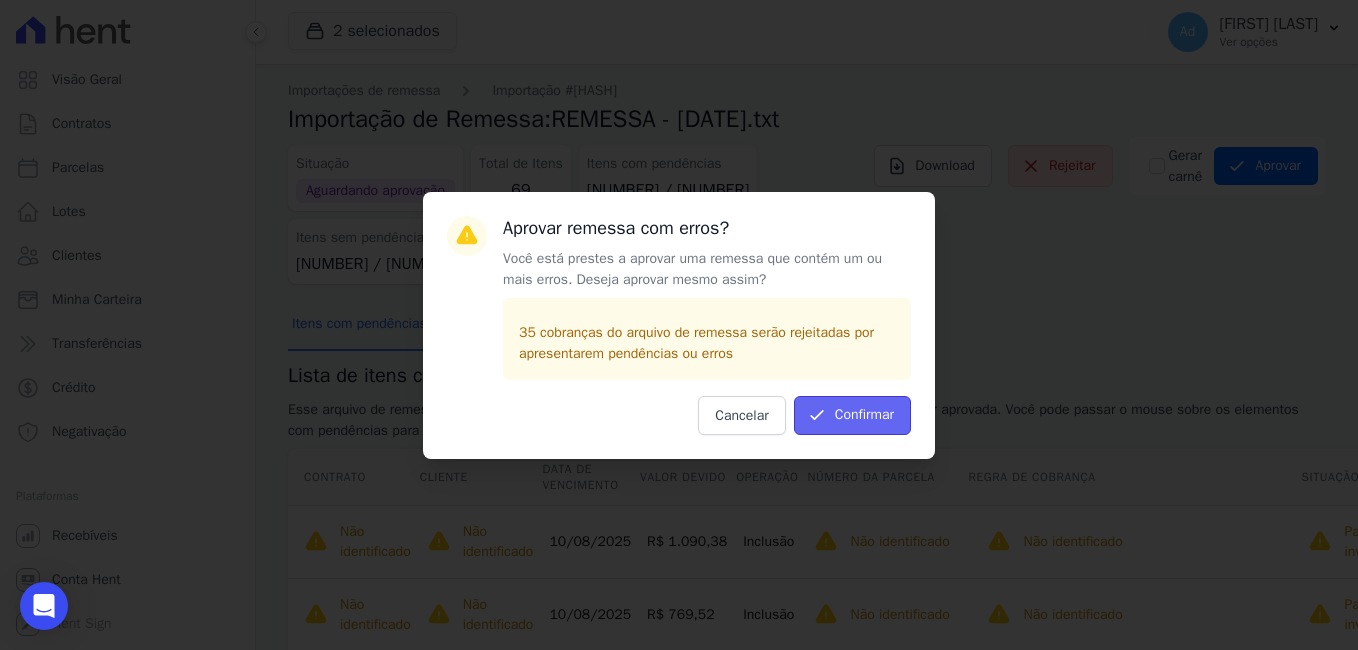 click on "Confirmar" at bounding box center (852, 415) 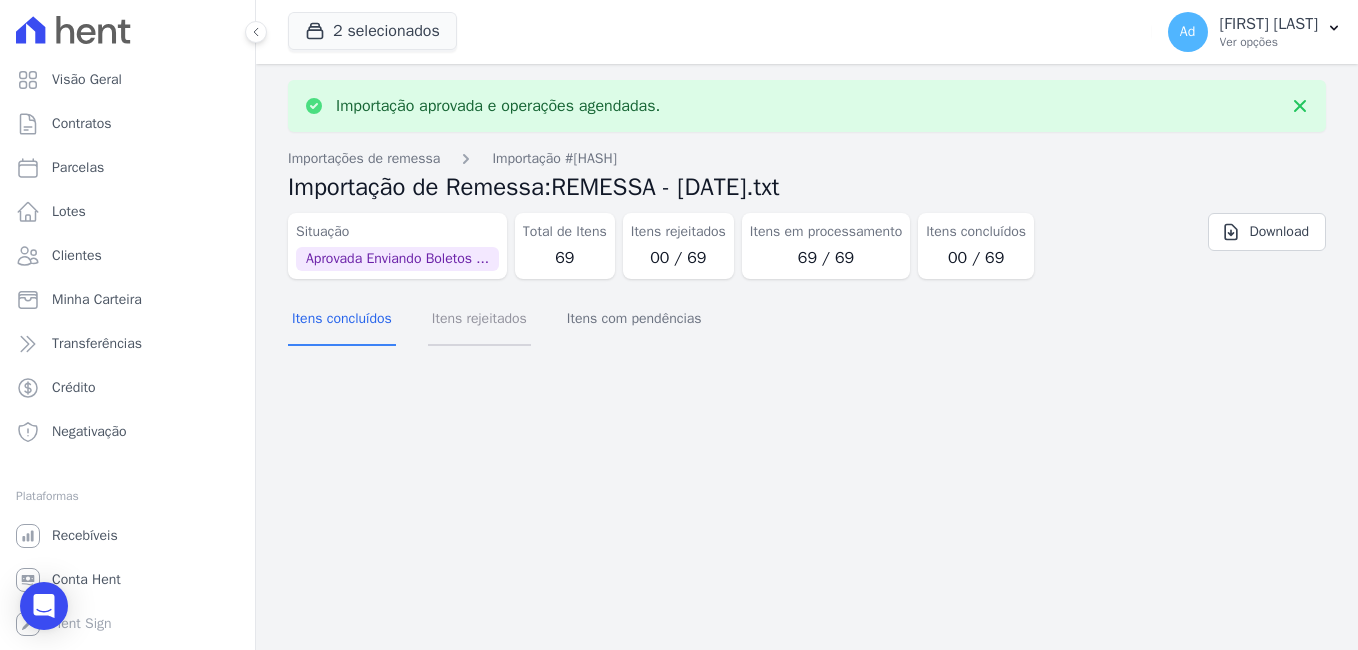 click on "Itens rejeitados" at bounding box center [479, 320] 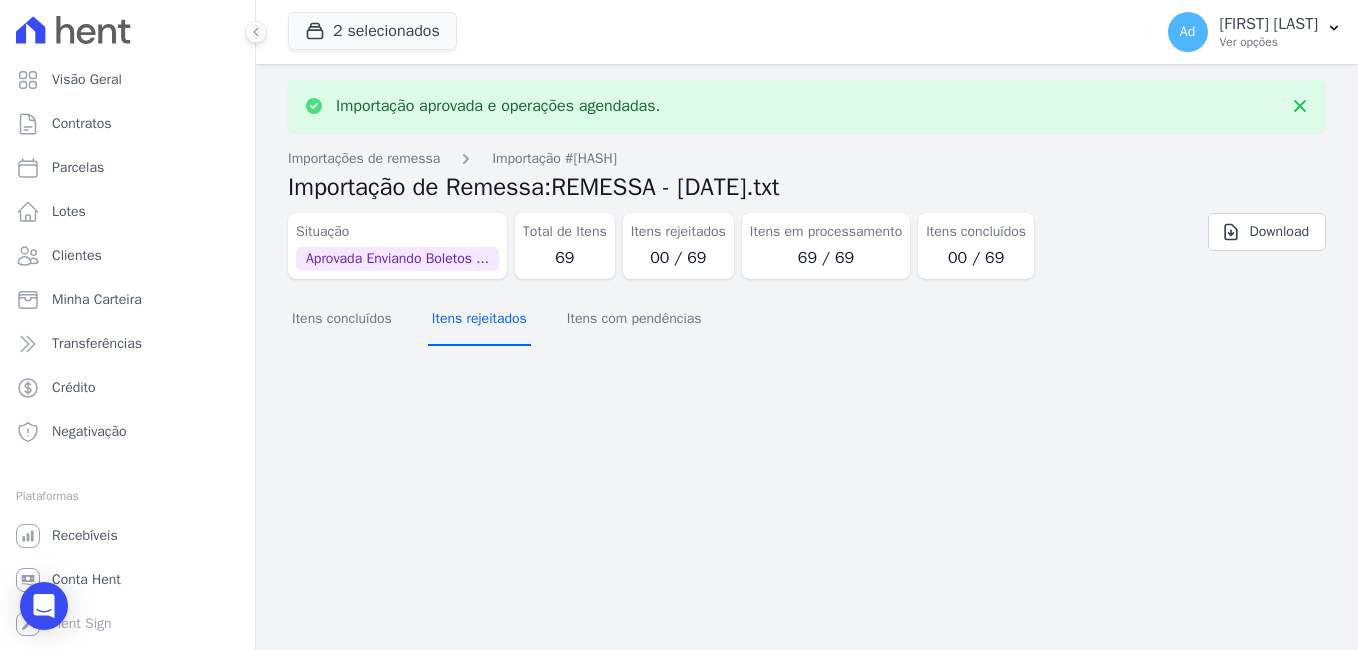 click on "Itens rejeitados" at bounding box center (479, 320) 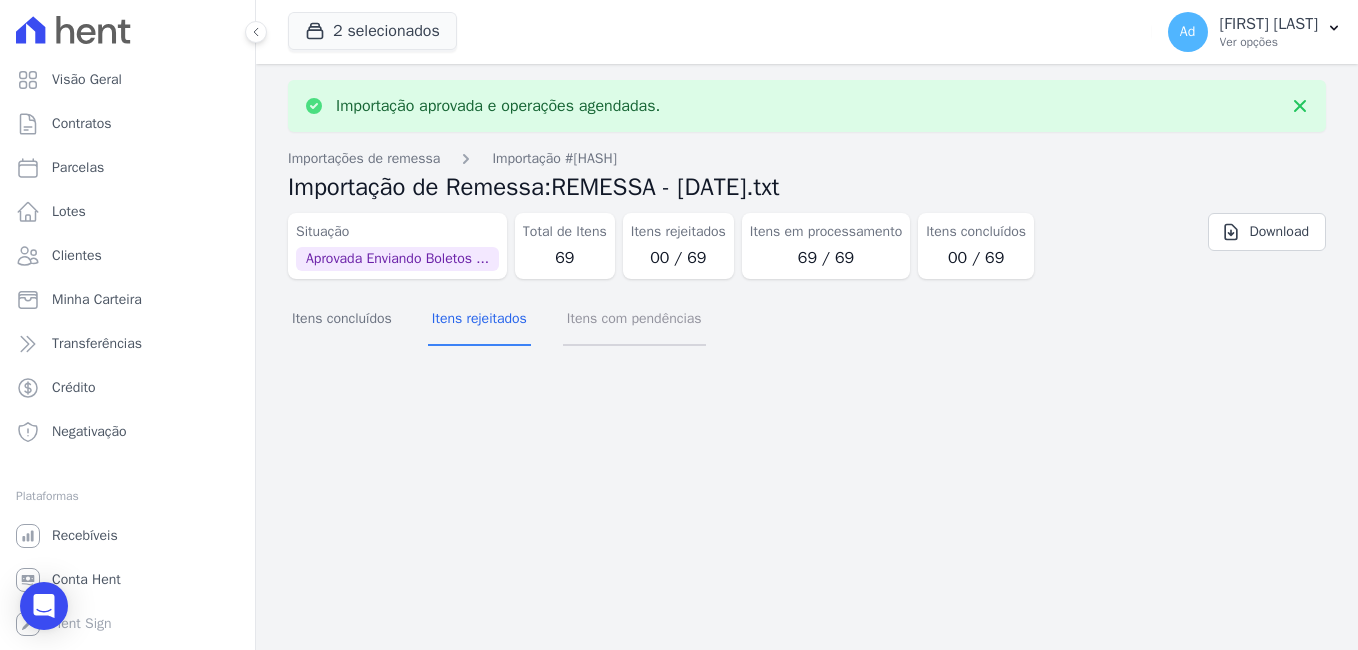 click on "Itens com pendências" at bounding box center [634, 320] 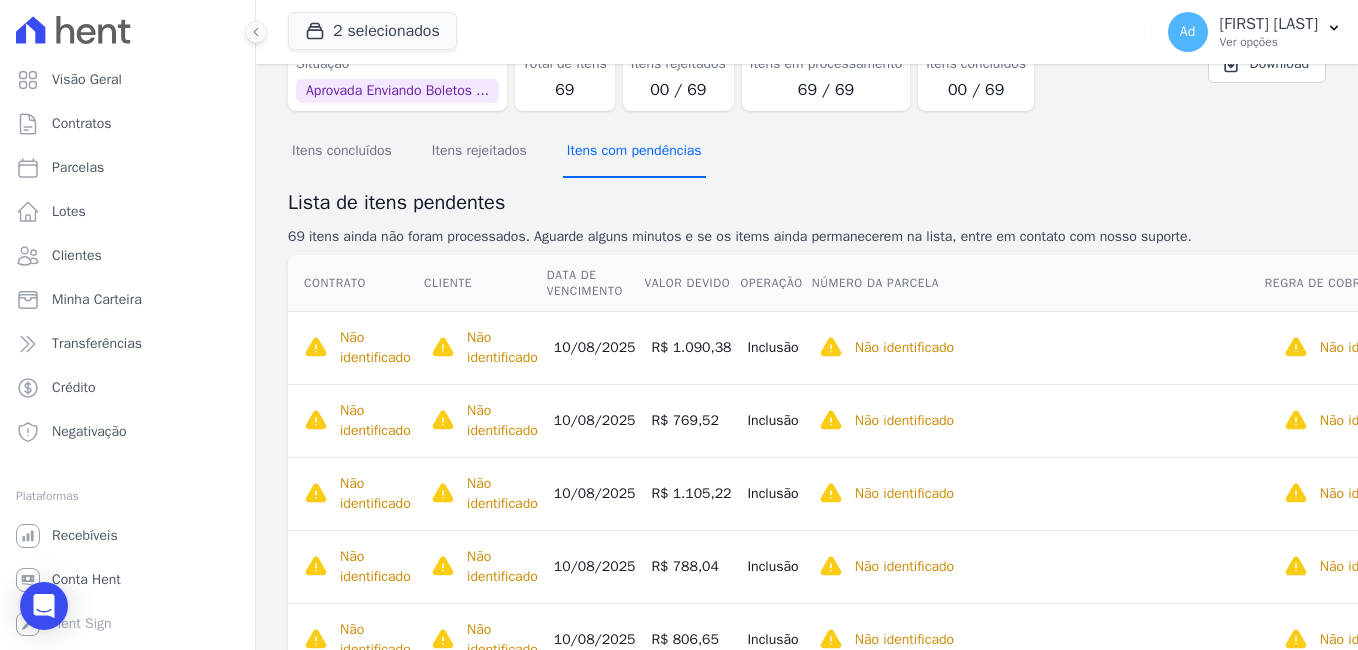 scroll, scrollTop: 0, scrollLeft: 0, axis: both 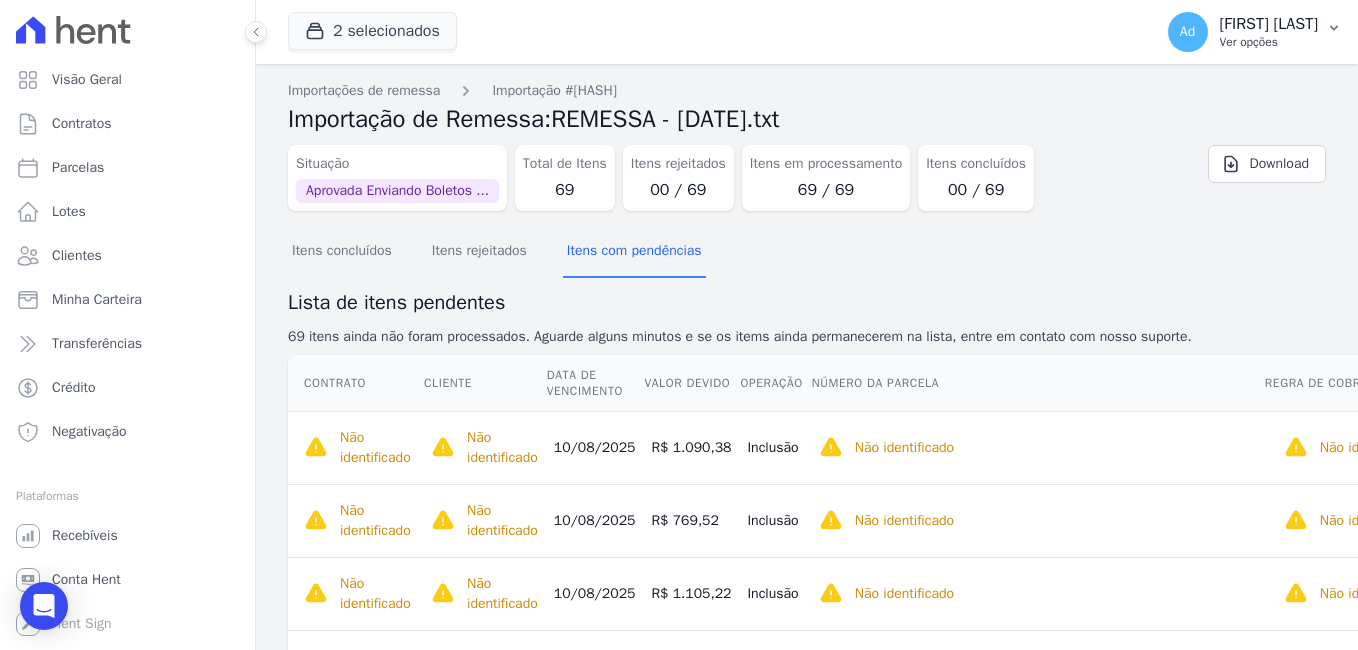 click on "[FIRST] [LAST] [LAST]" at bounding box center [1269, 24] 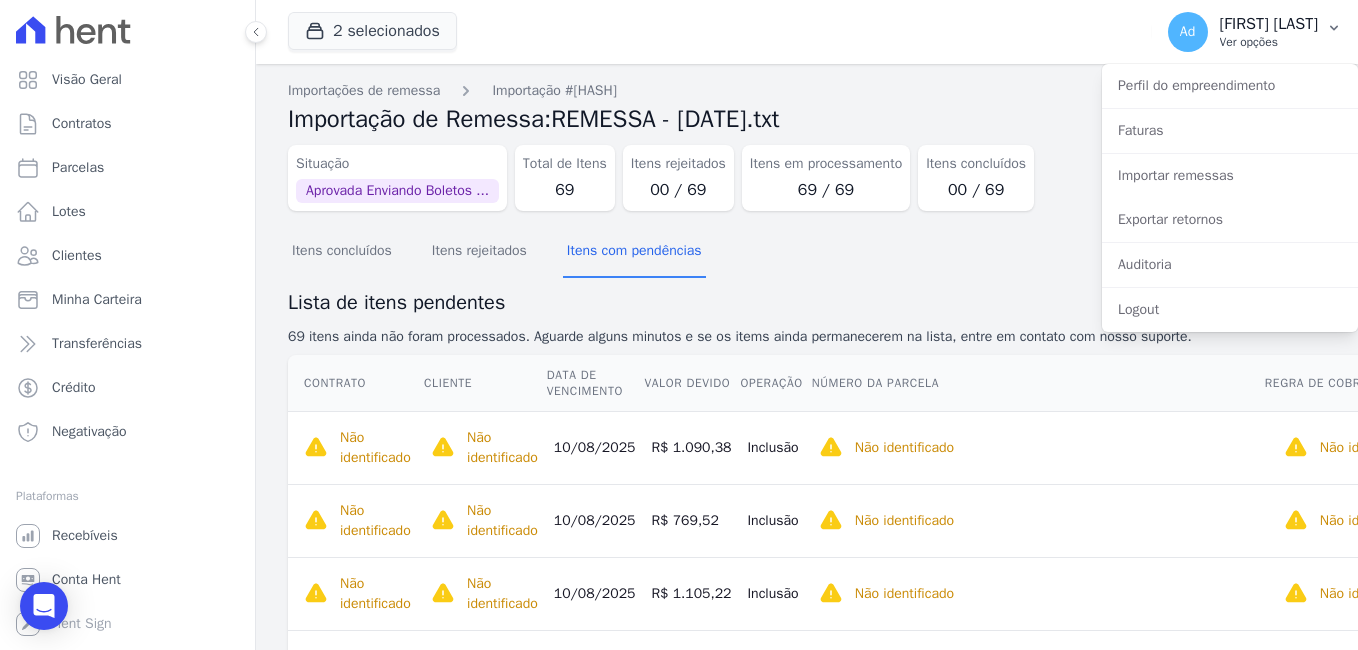 click on "[FIRST] [LAST] [LAST]" at bounding box center [1269, 24] 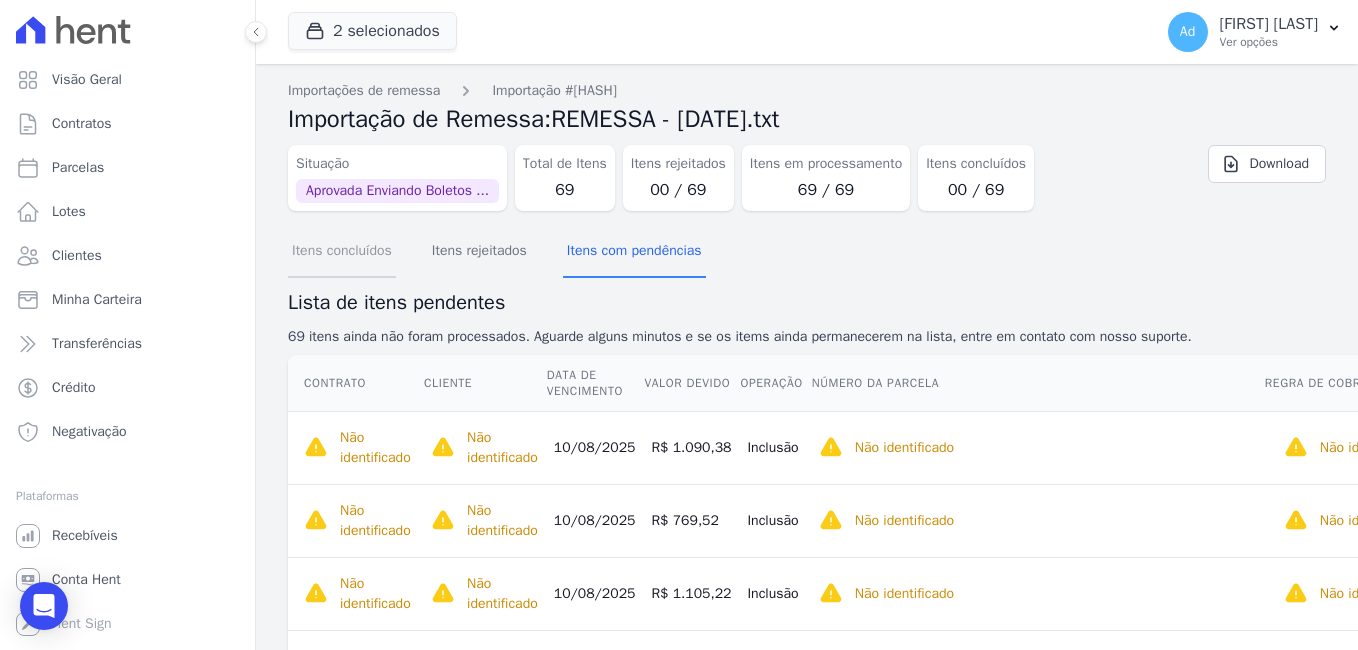 drag, startPoint x: 380, startPoint y: 255, endPoint x: 364, endPoint y: 254, distance: 16.03122 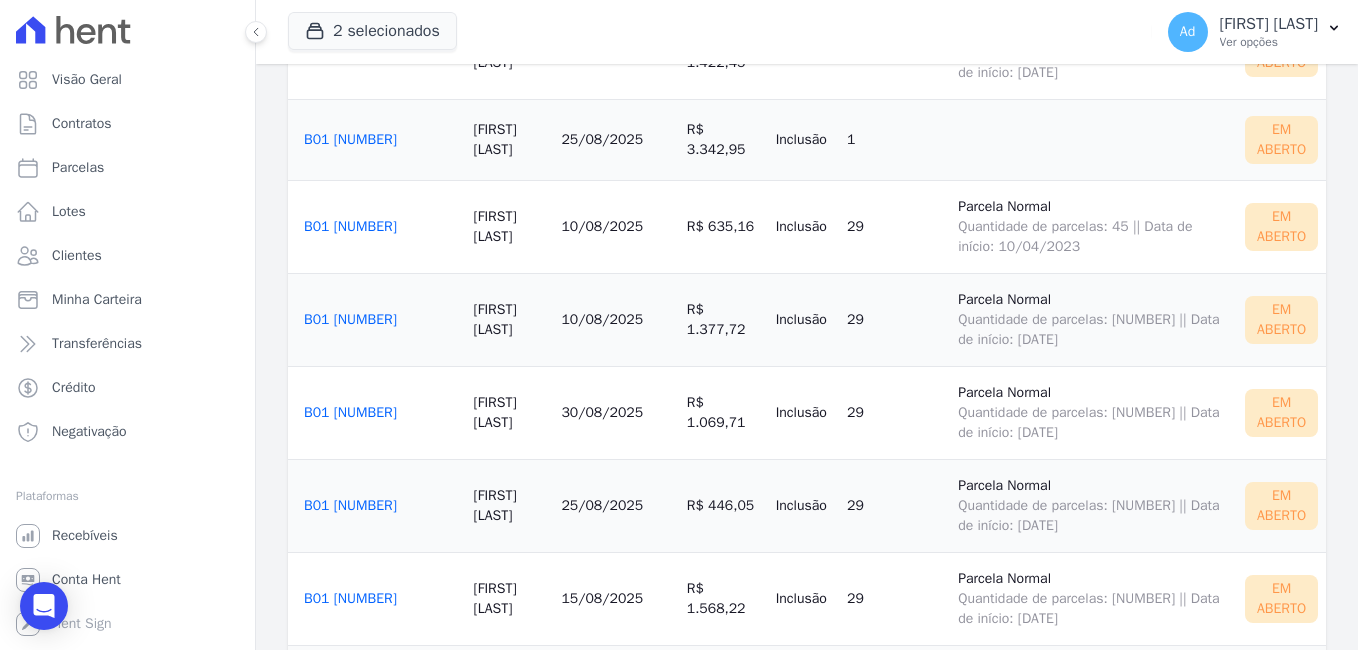scroll, scrollTop: 0, scrollLeft: 0, axis: both 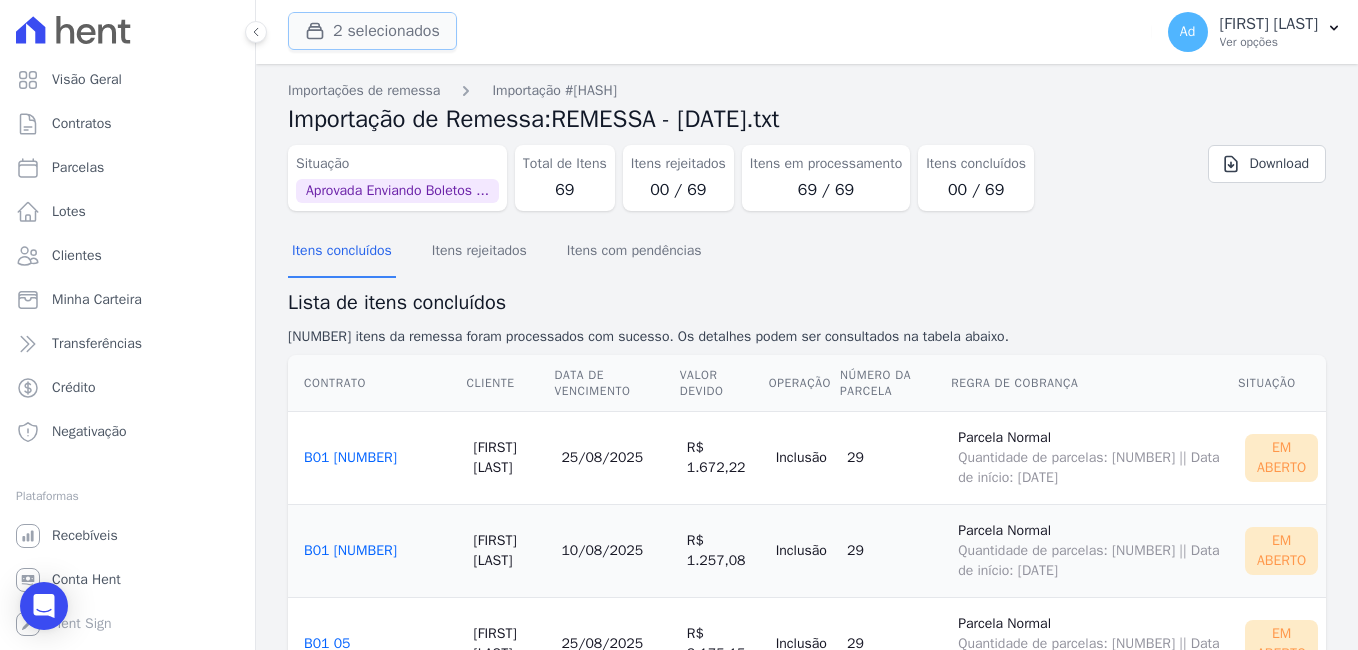click on "2 selecionados" at bounding box center [372, 31] 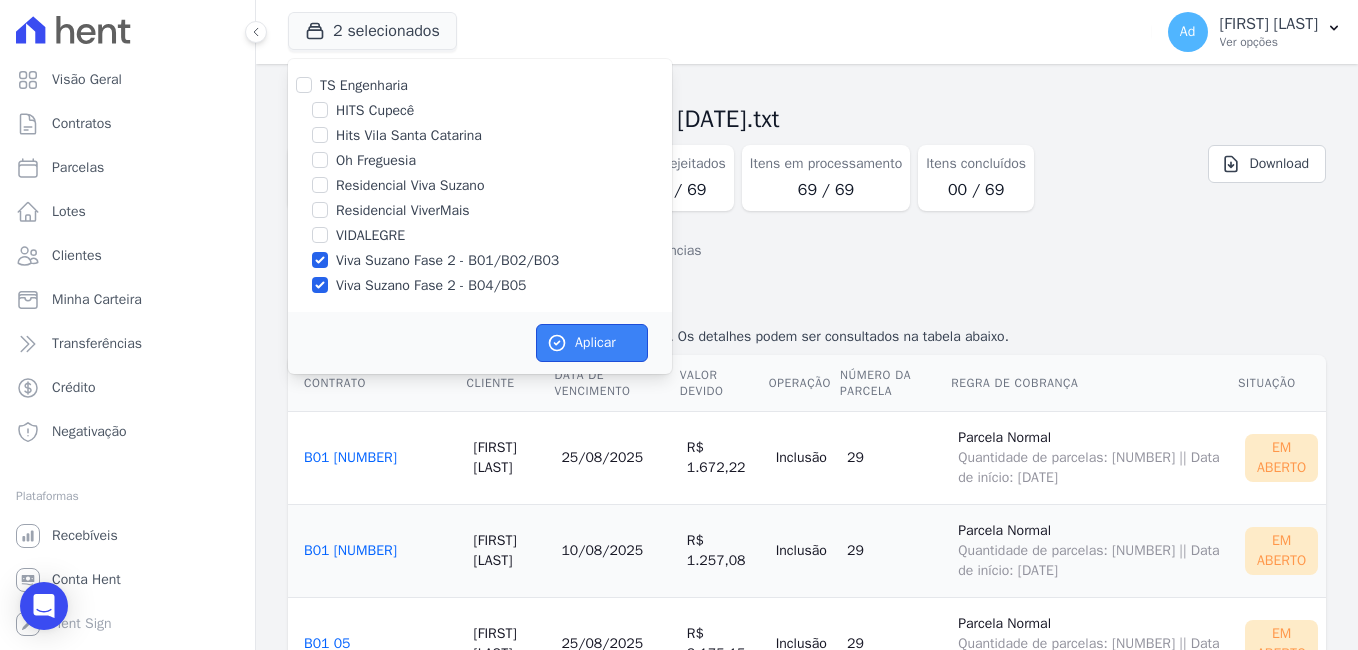click on "Aplicar" at bounding box center (592, 343) 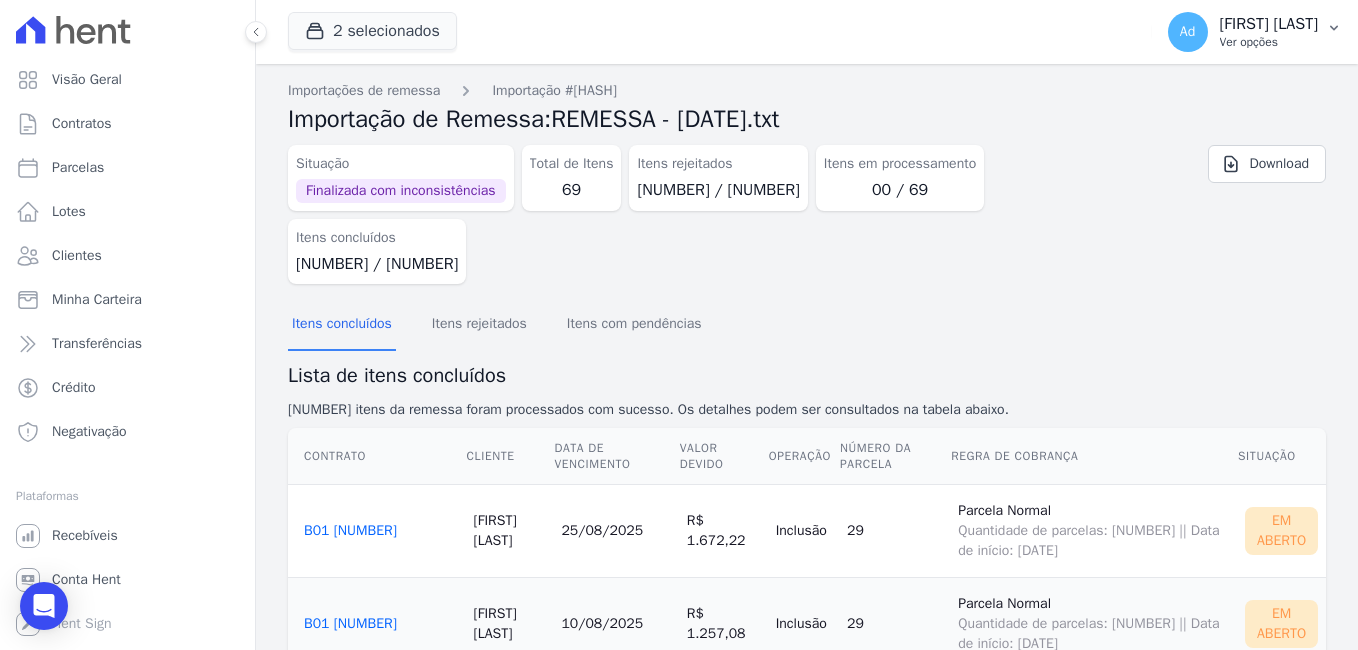 click 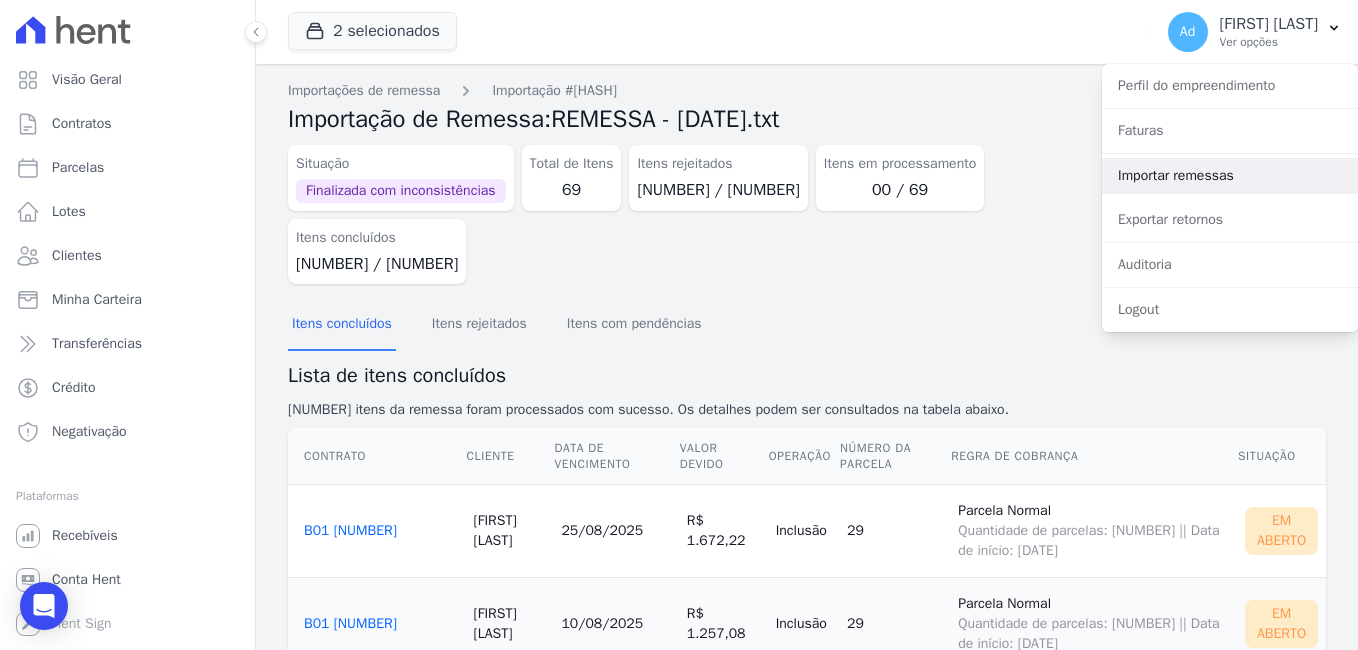 click on "Importar remessas" at bounding box center [1230, 176] 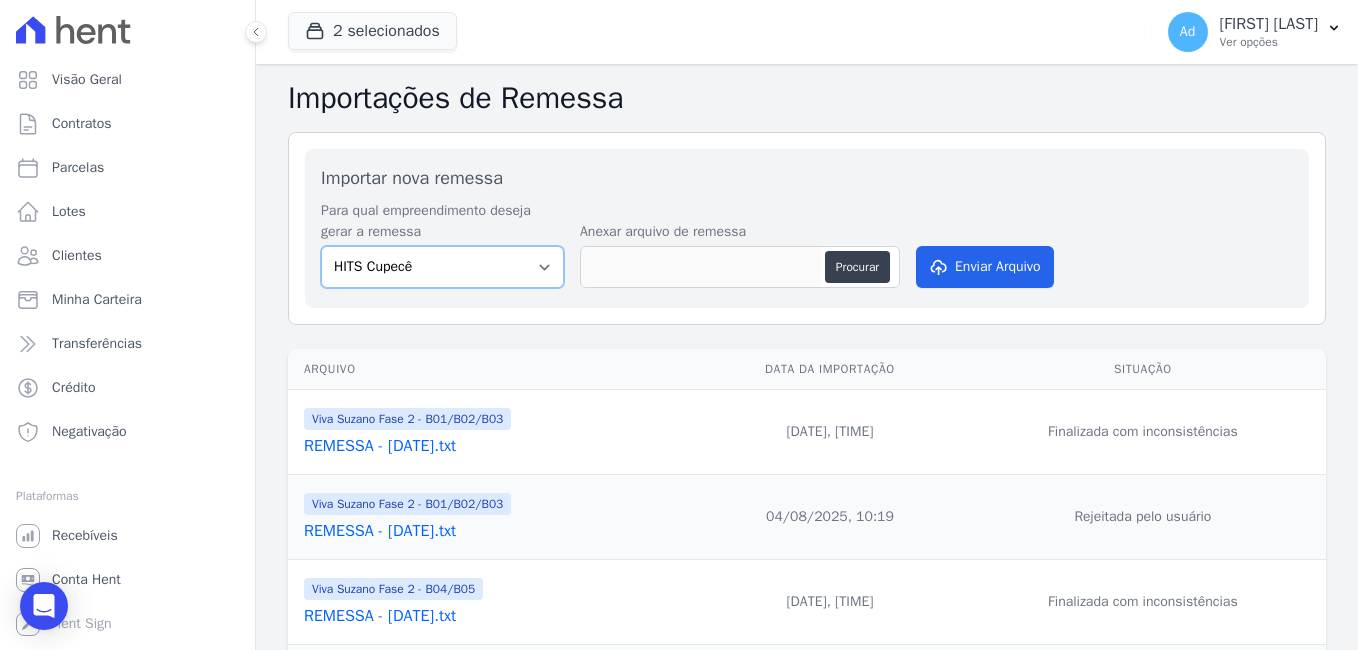 click on "HITS Cupecê
Hits Vila Santa Catarina
Oh Freguesia
Residencial Viva Suzano
Residencial ViverMais
VIDALEGRE
Viva Suzano Fase 2 - B01/B02/B03
Viva Suzano Fase 2 - B04/B05" at bounding box center [442, 267] 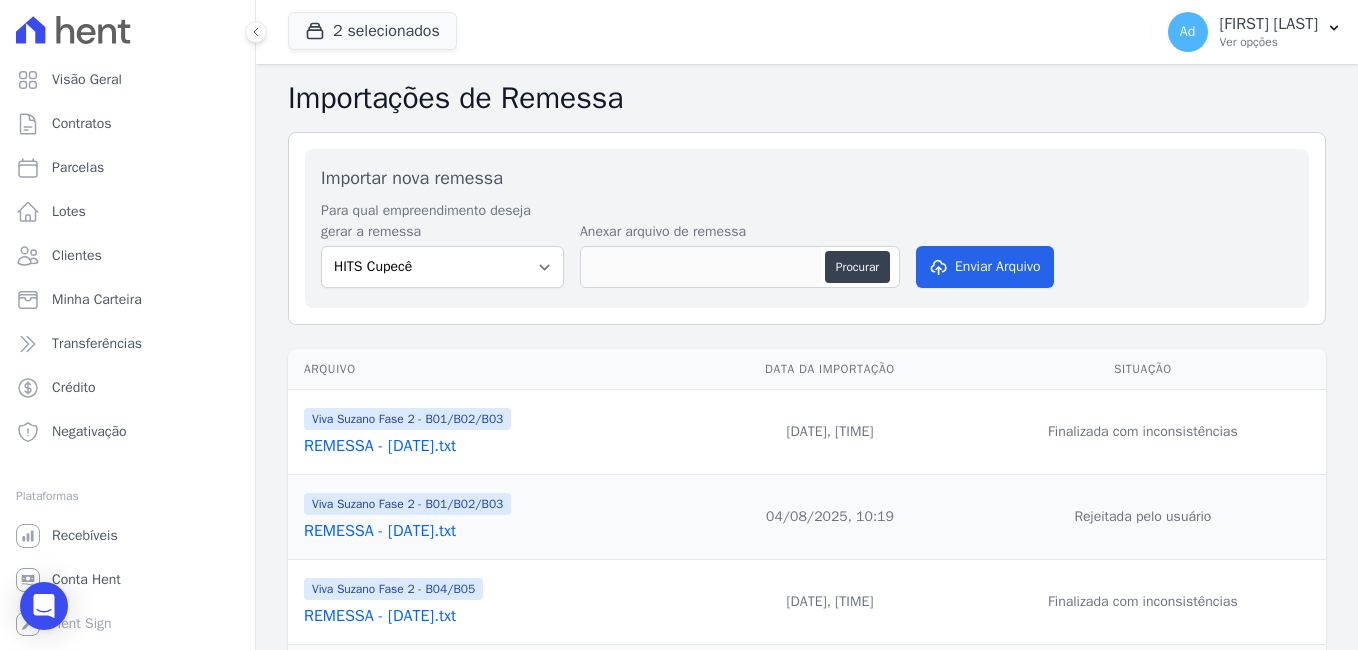 click on "Viva Suzano Fase 2 - B01/B02/B03" at bounding box center [407, 504] 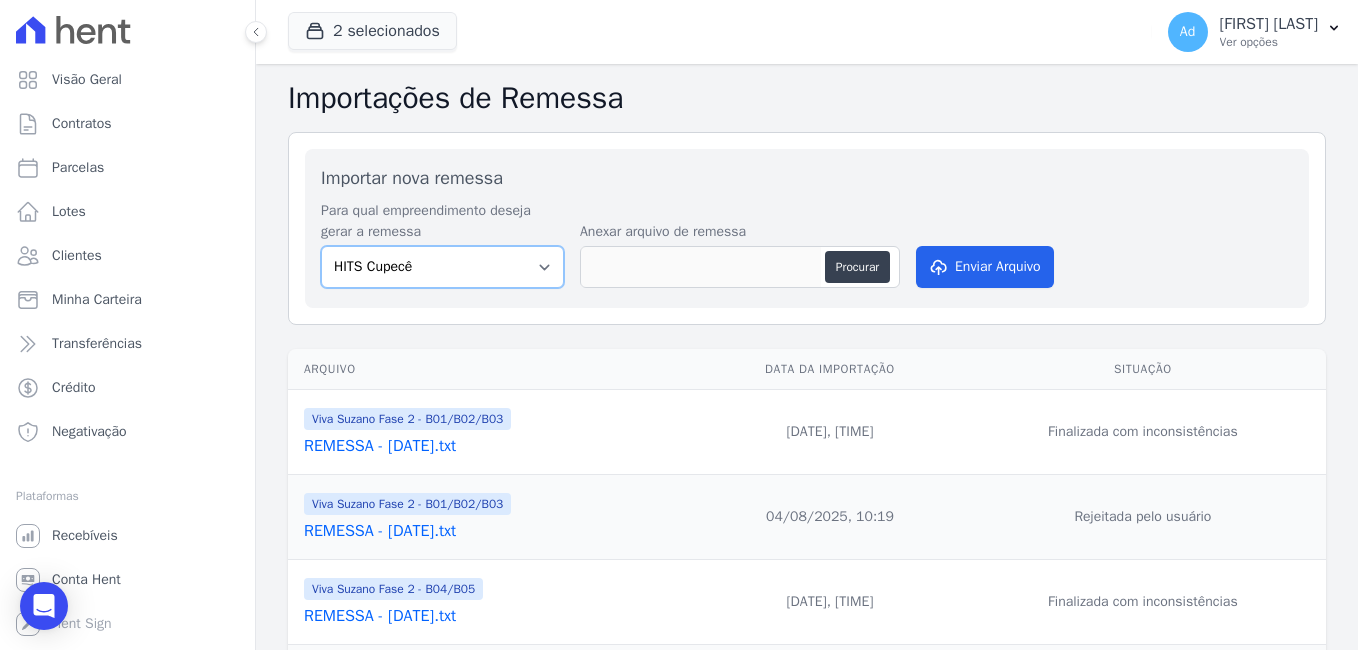 click on "HITS Cupecê
Hits Vila Santa Catarina
Oh Freguesia
Residencial Viva Suzano
Residencial ViverMais
VIDALEGRE
Viva Suzano Fase 2 - B01/B02/B03
Viva Suzano Fase 2 - B04/B05" at bounding box center (442, 267) 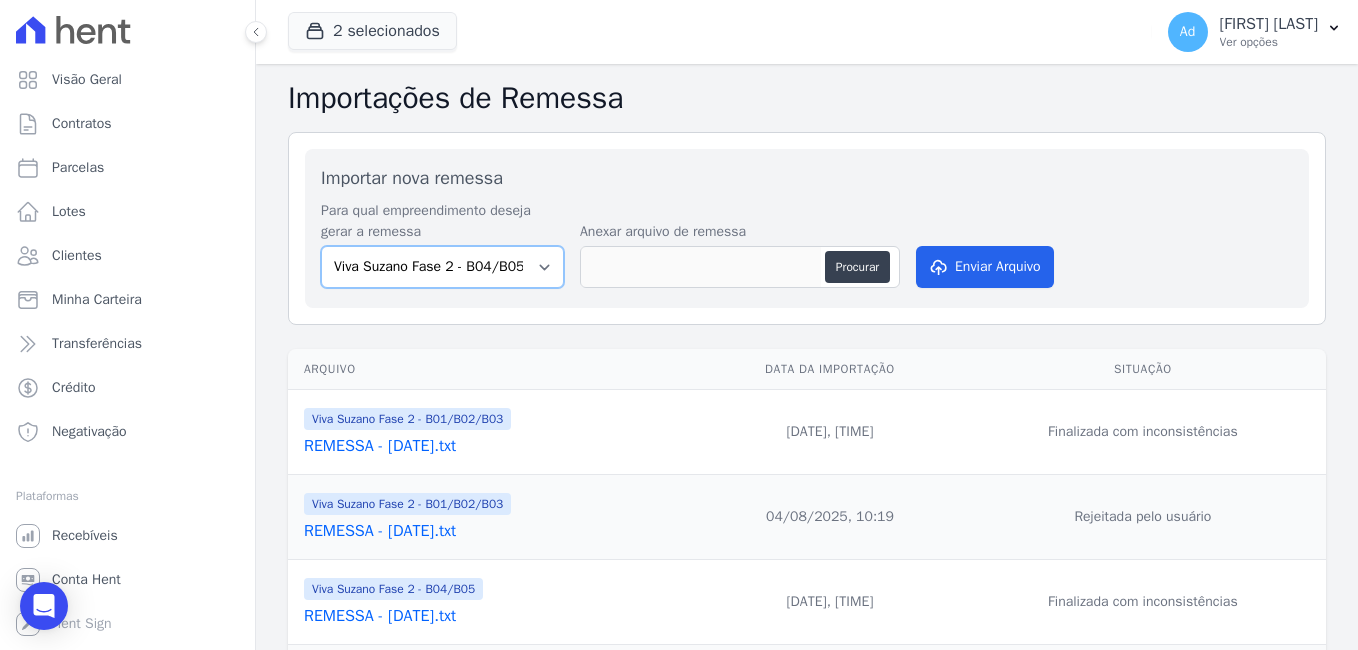 click on "HITS Cupecê
Hits Vila Santa Catarina
Oh Freguesia
Residencial Viva Suzano
Residencial ViverMais
VIDALEGRE
Viva Suzano Fase 2 - B01/B02/B03
Viva Suzano Fase 2 - B04/B05" at bounding box center [442, 267] 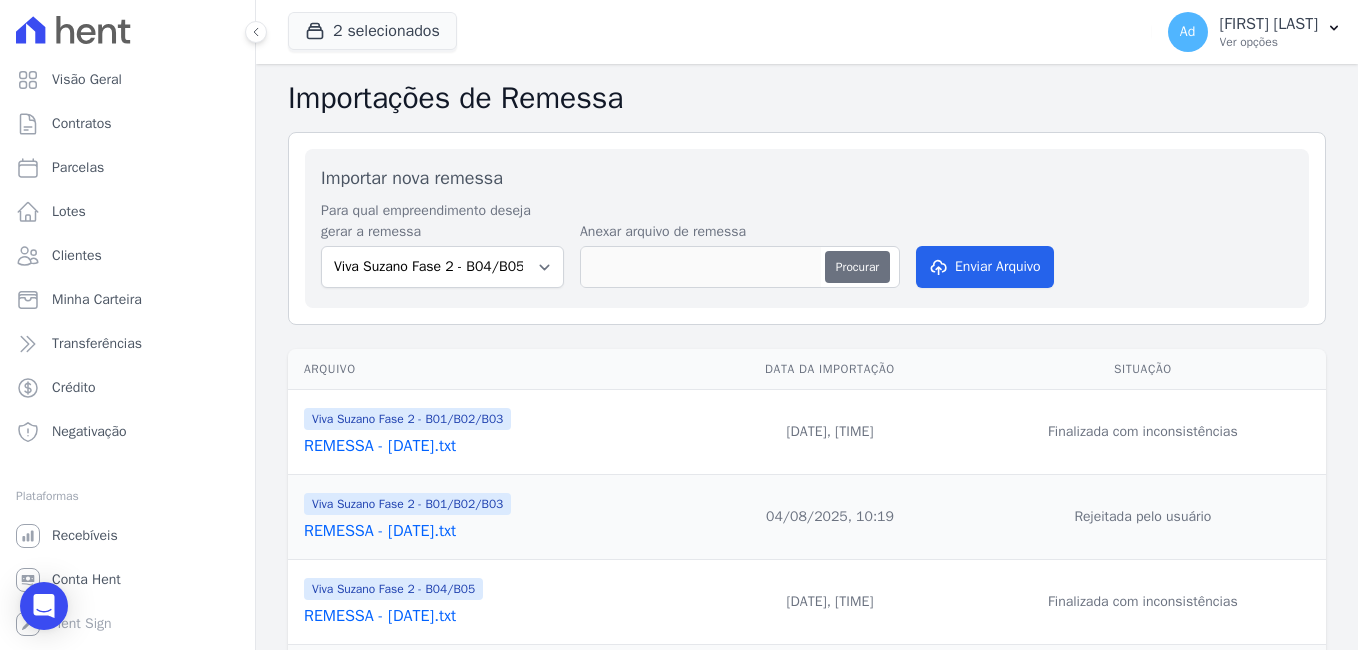 click on "Procurar" at bounding box center (857, 267) 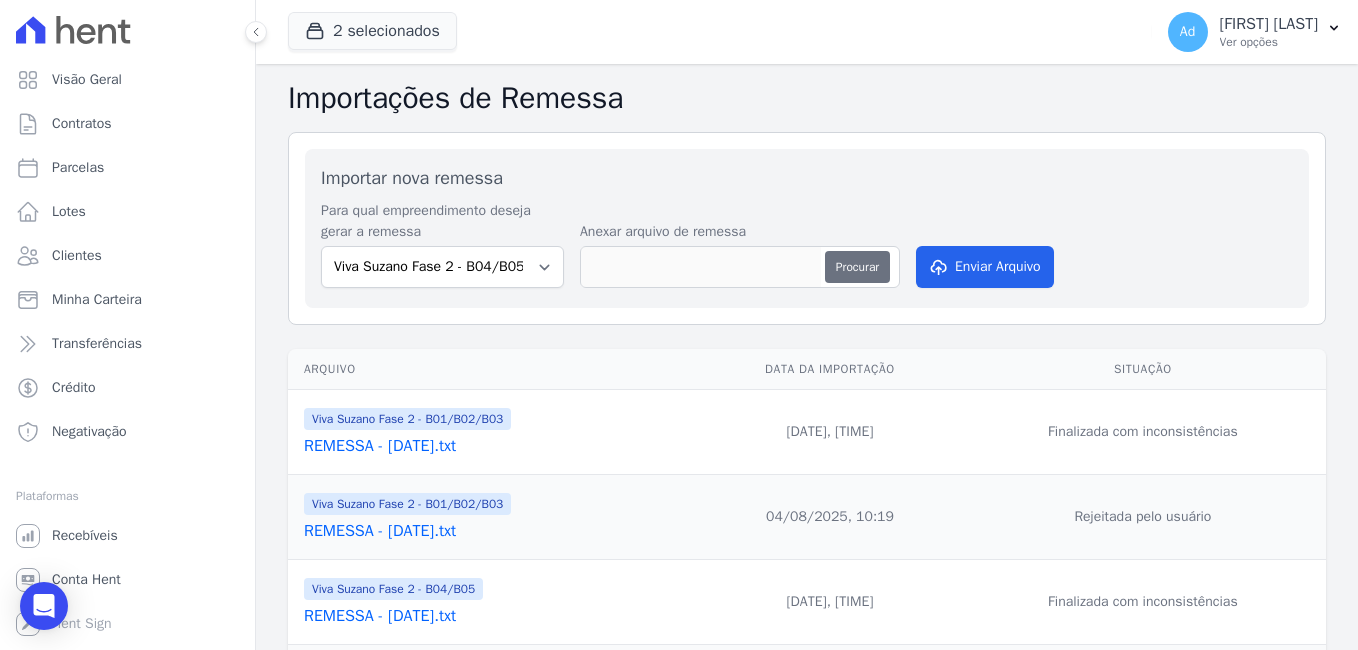 type on "REMESSA - 08-2025.txt" 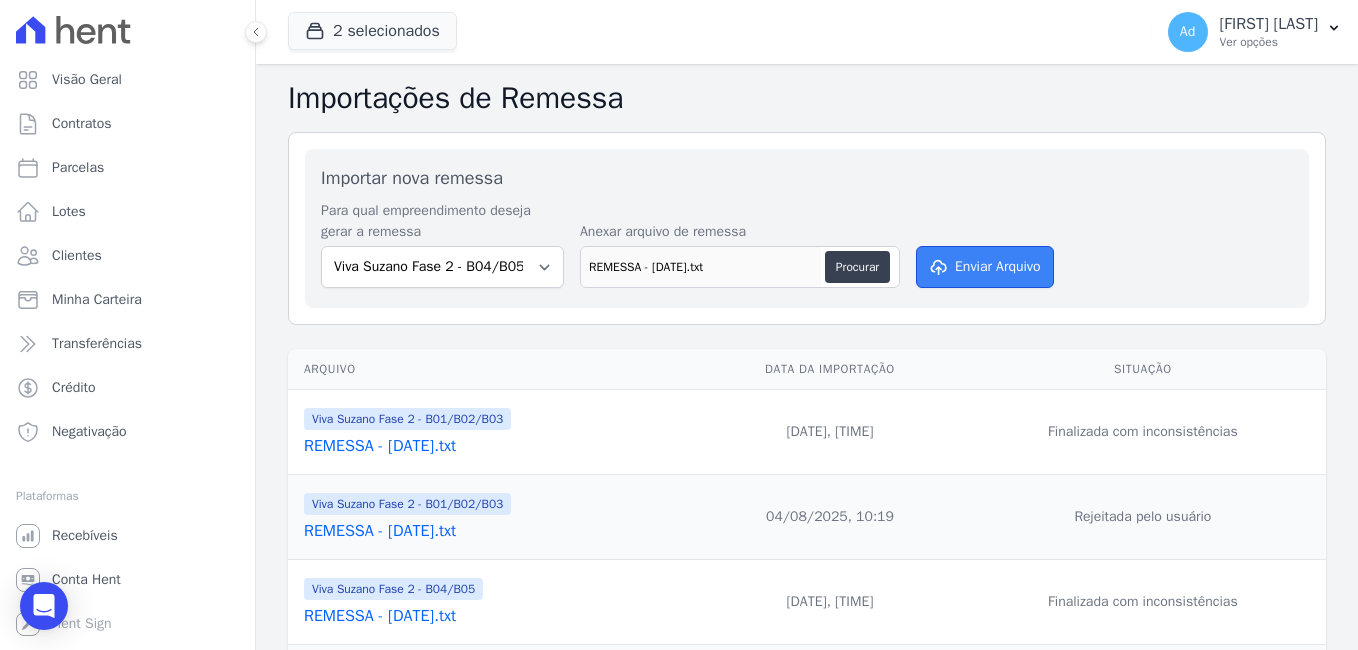 click on "Enviar Arquivo" at bounding box center (985, 267) 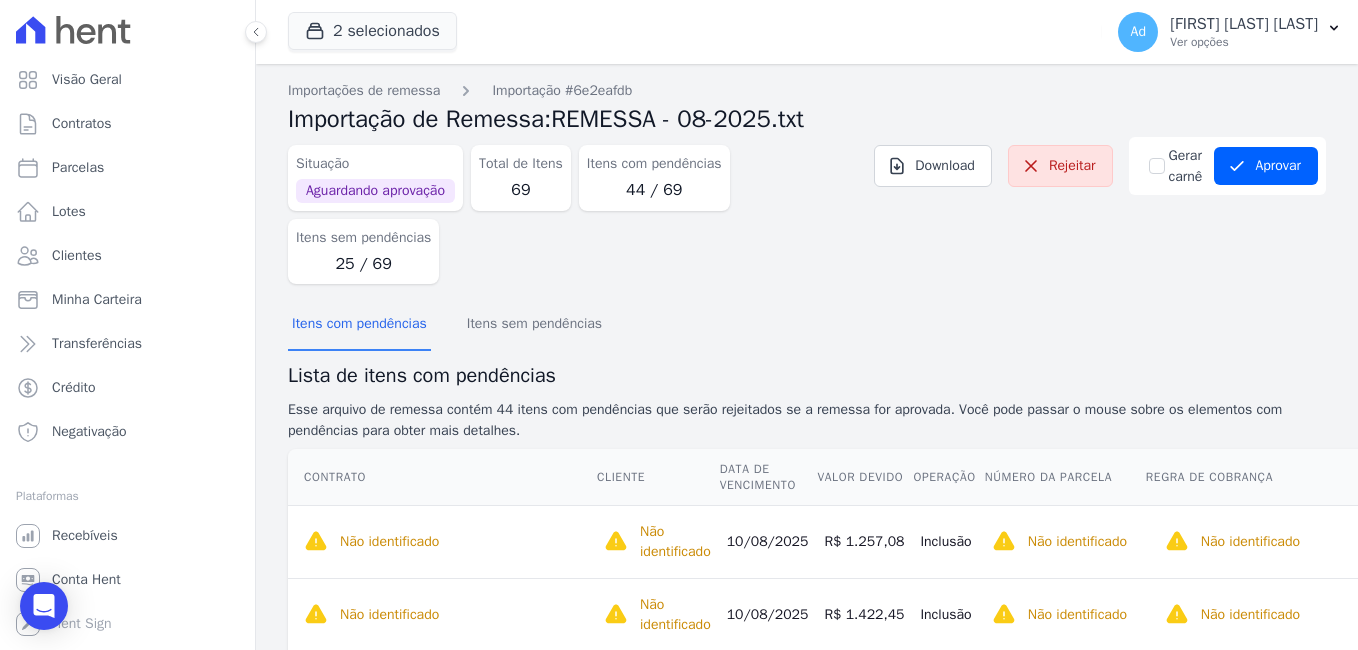 scroll, scrollTop: 0, scrollLeft: 0, axis: both 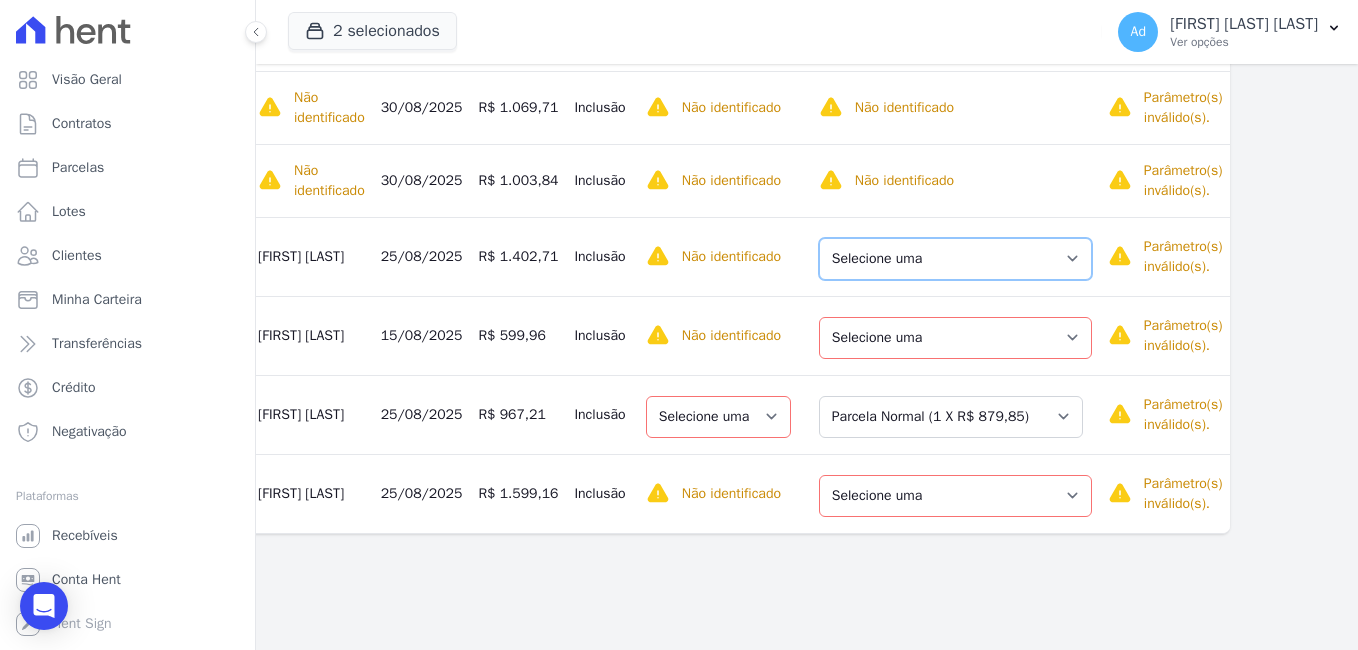 click on "Selecione uma
Nova Parcela Avulsa
Parcela Avulsa Existente
Parcela Normal (34 X R$ 3.569,52)" at bounding box center (955, 259) 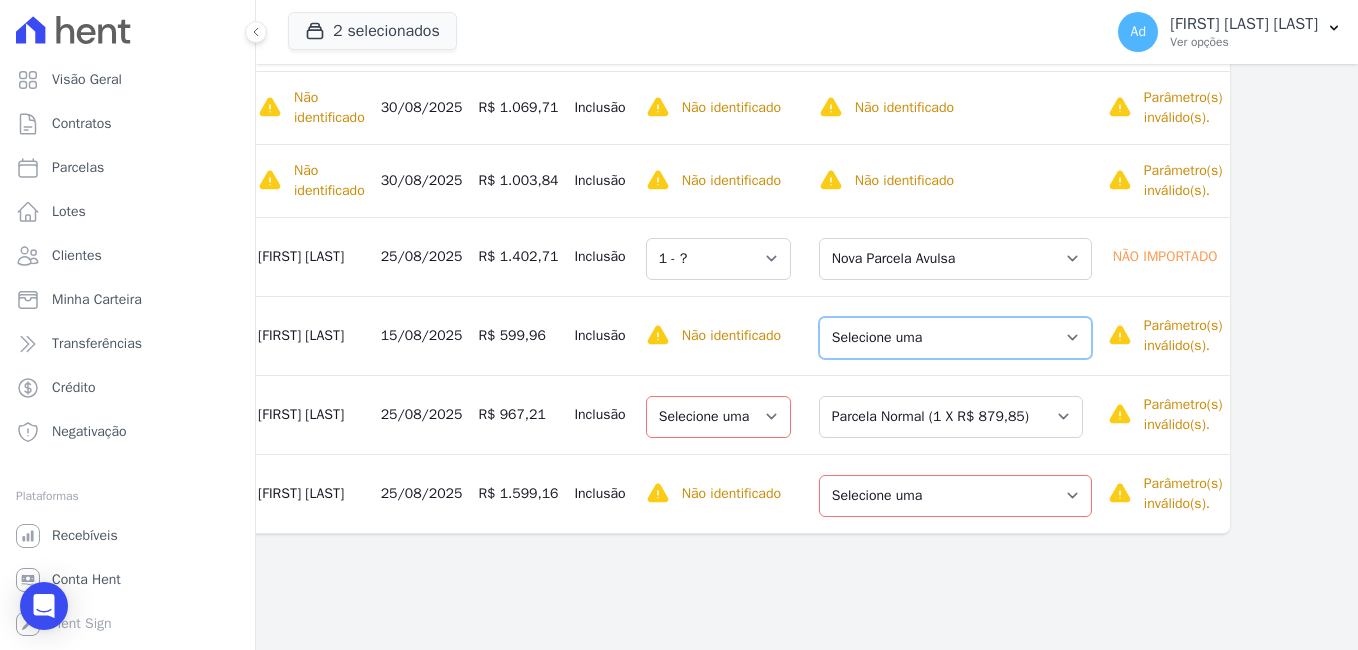 click on "Selecione uma
Nova Parcela Avulsa
Parcela Avulsa Existente
Parcela Normal (1 X R$ 4.526,45)
Parcela Normal (1 X R$ 3.017,58)
Parcela Normal (1 X R$ 10.375,11)
Parcela Normal (1 X R$ 10.058,00)
Parcela Normal (1 X R$ 3.017,58)
Parcela Normal (24 X R$ 2.218,54)" at bounding box center (955, 338) 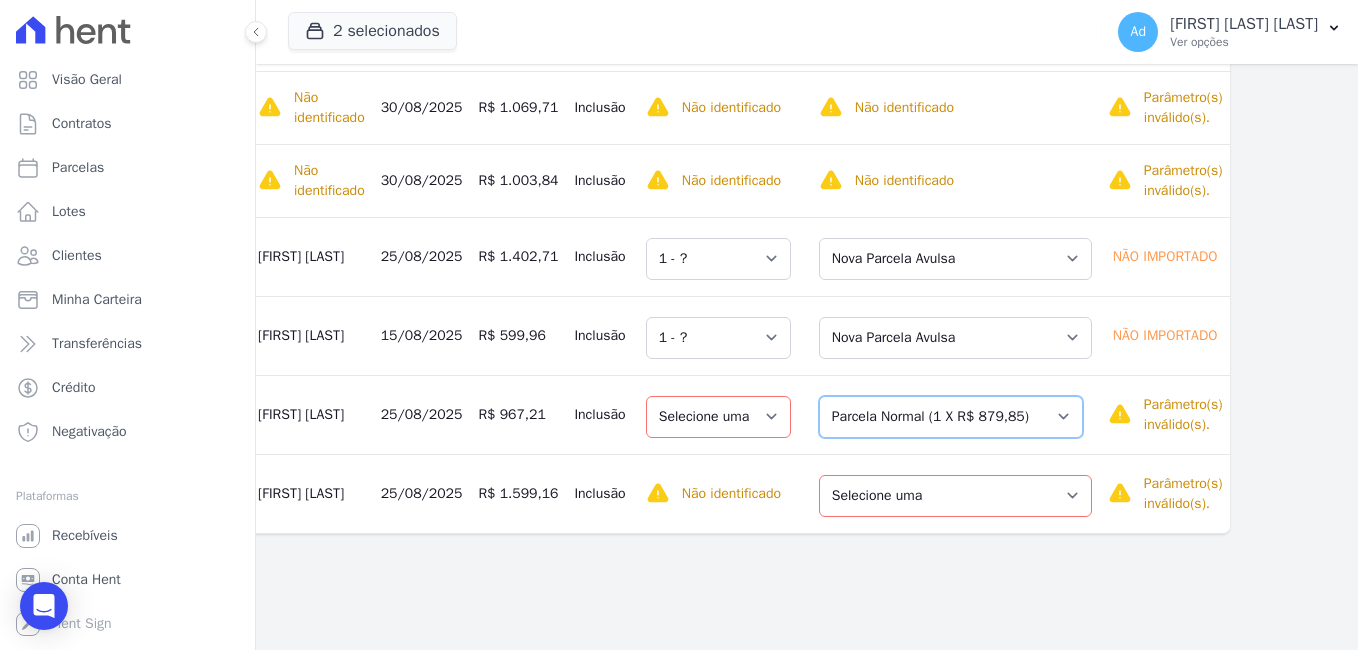click on "Selecione uma
Nova Parcela Avulsa
Parcela Avulsa Existente
Parcela Normal (2 X R$ 5.025,51)
Parcela Normal (1 X R$ 879,85)
Parcela Normal (40 X R$ 902,08)" at bounding box center [951, 417] 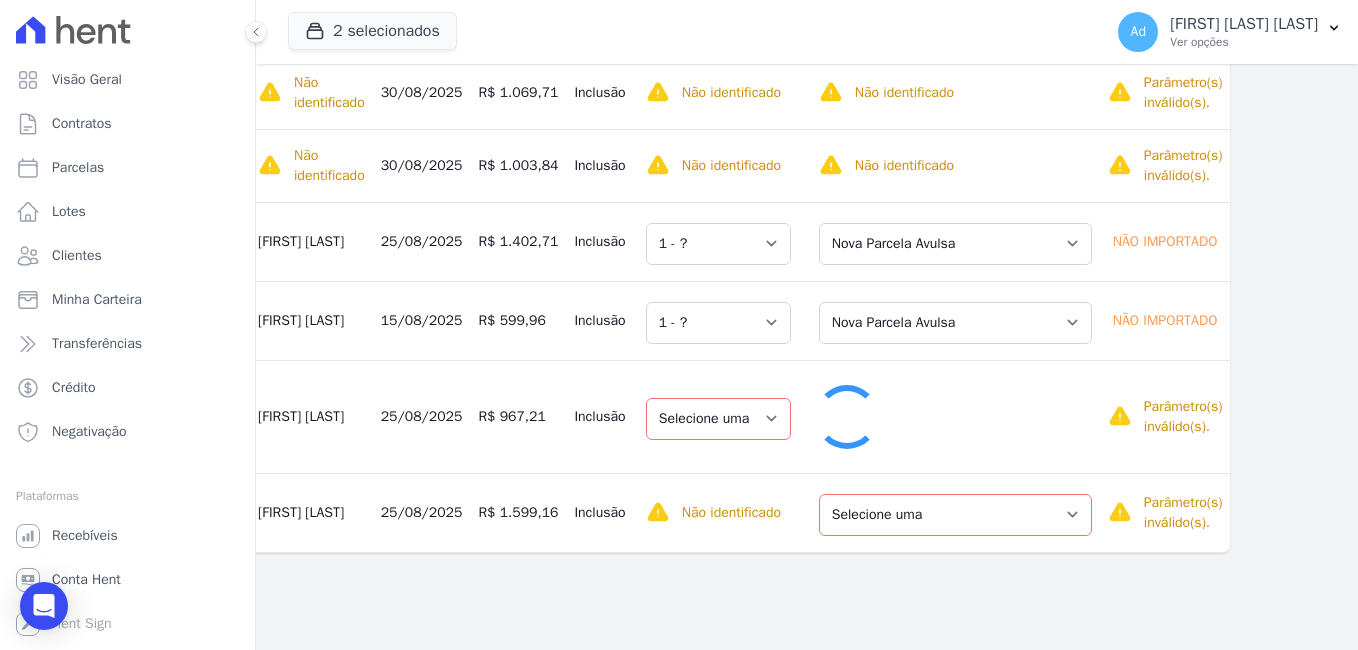 select on "1" 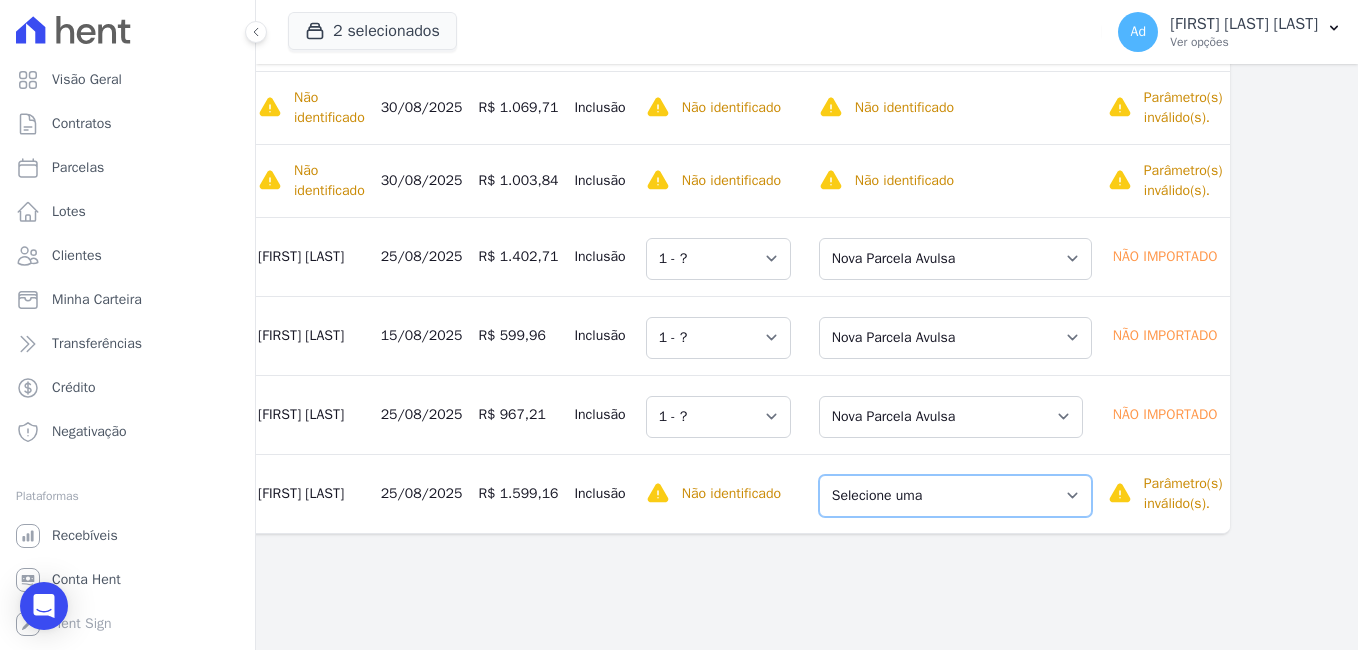 click on "Selecione uma
Nova Parcela Avulsa
Parcela Avulsa Existente
Intercalada (1 X R$ 7.115,41)
Parcela Normal (10 X R$ 3.508,36)
Parcela Normal (26 X R$ 2.579,98)" at bounding box center [955, 496] 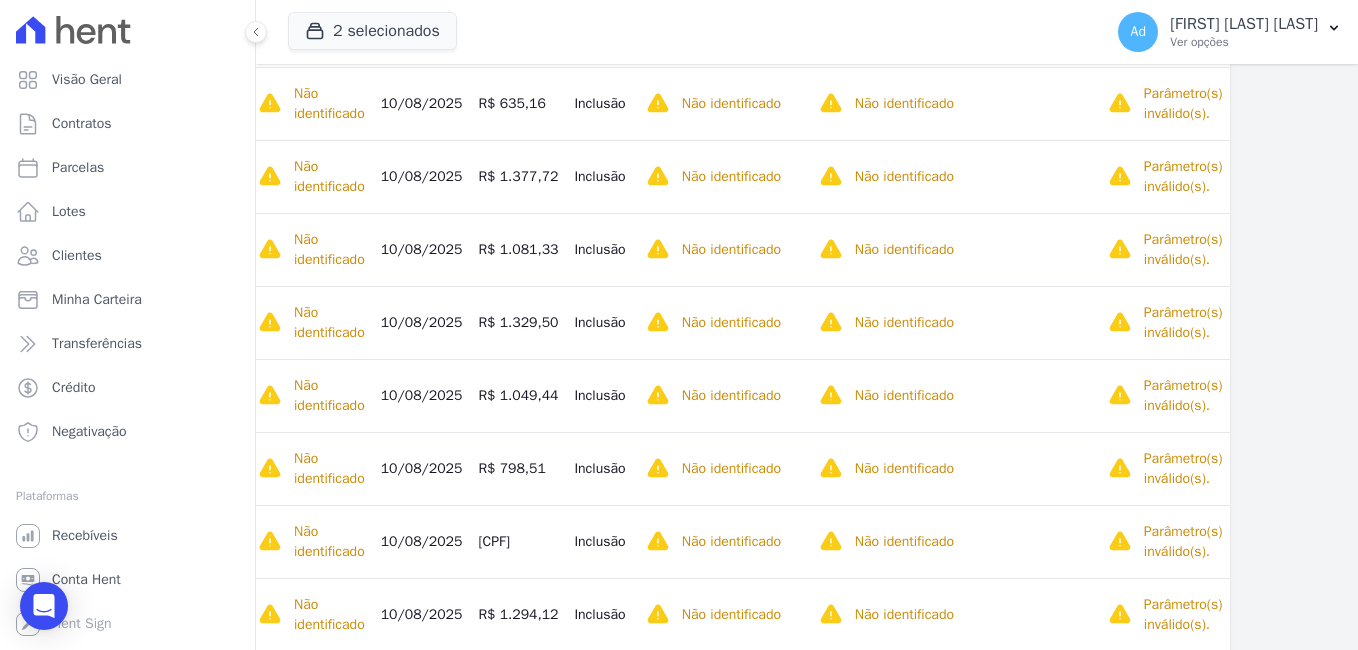 scroll, scrollTop: 0, scrollLeft: 203, axis: horizontal 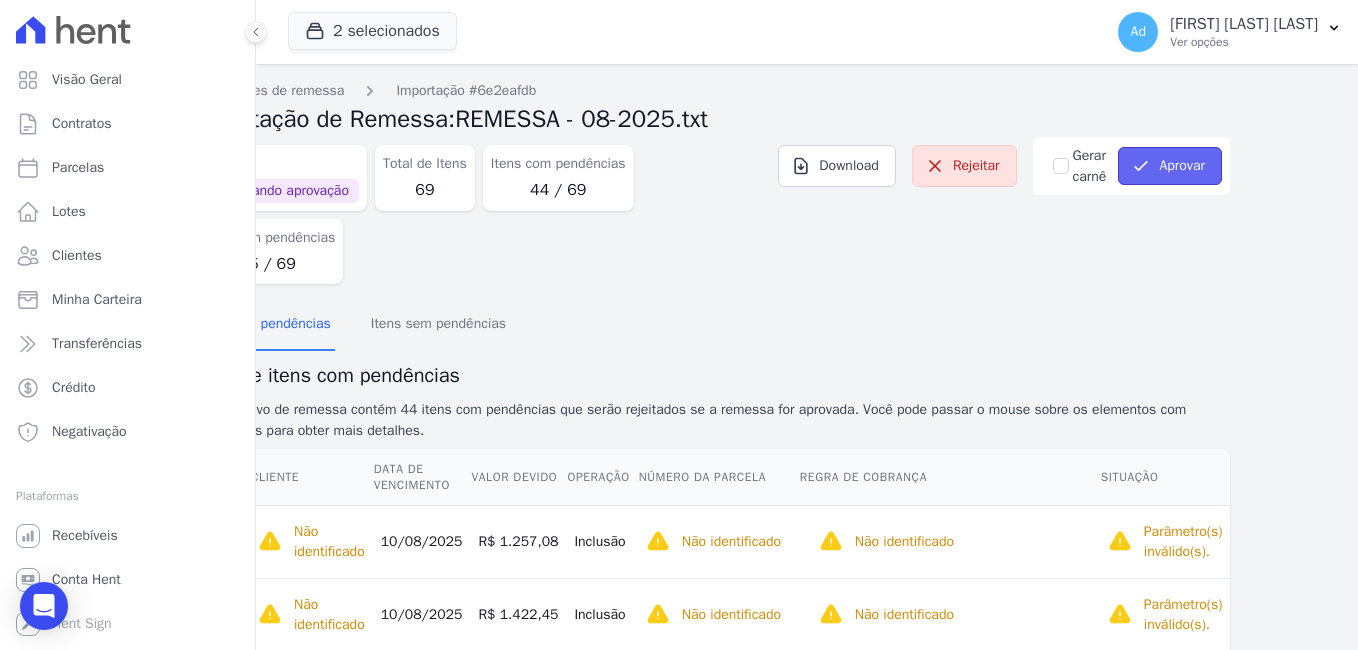 click on "Aprovar" at bounding box center [1170, 166] 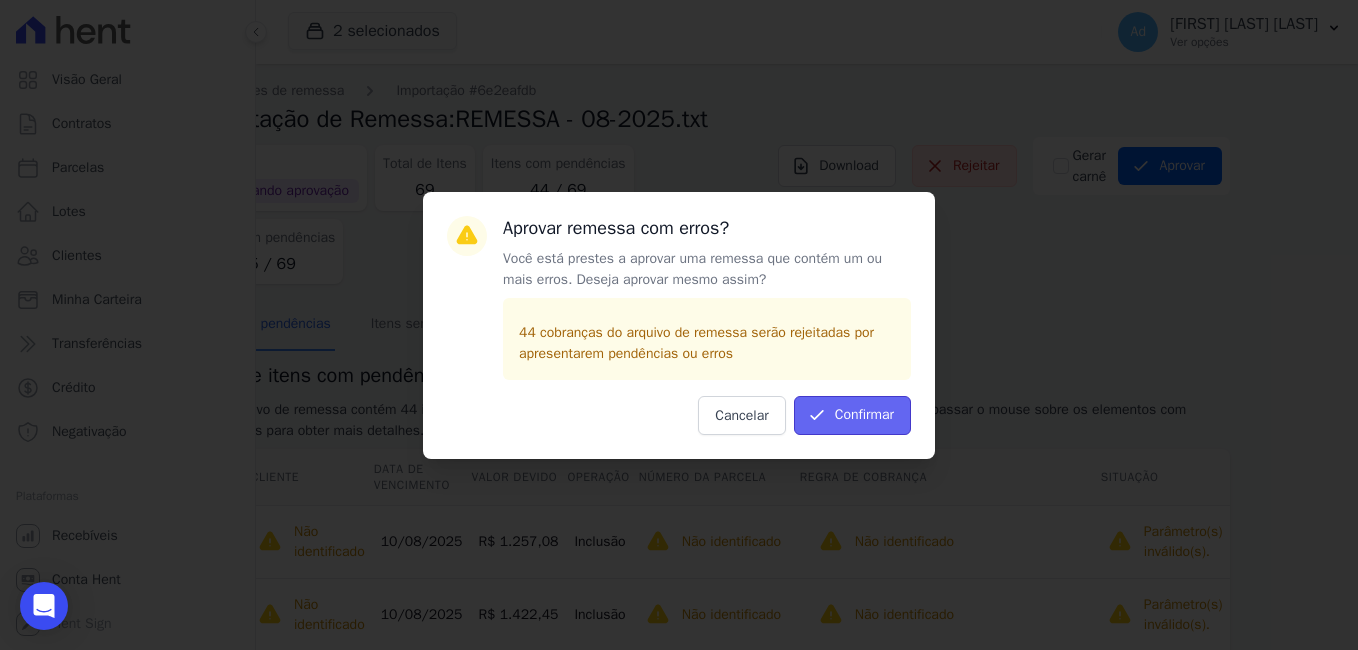 click on "Confirmar" at bounding box center [852, 415] 